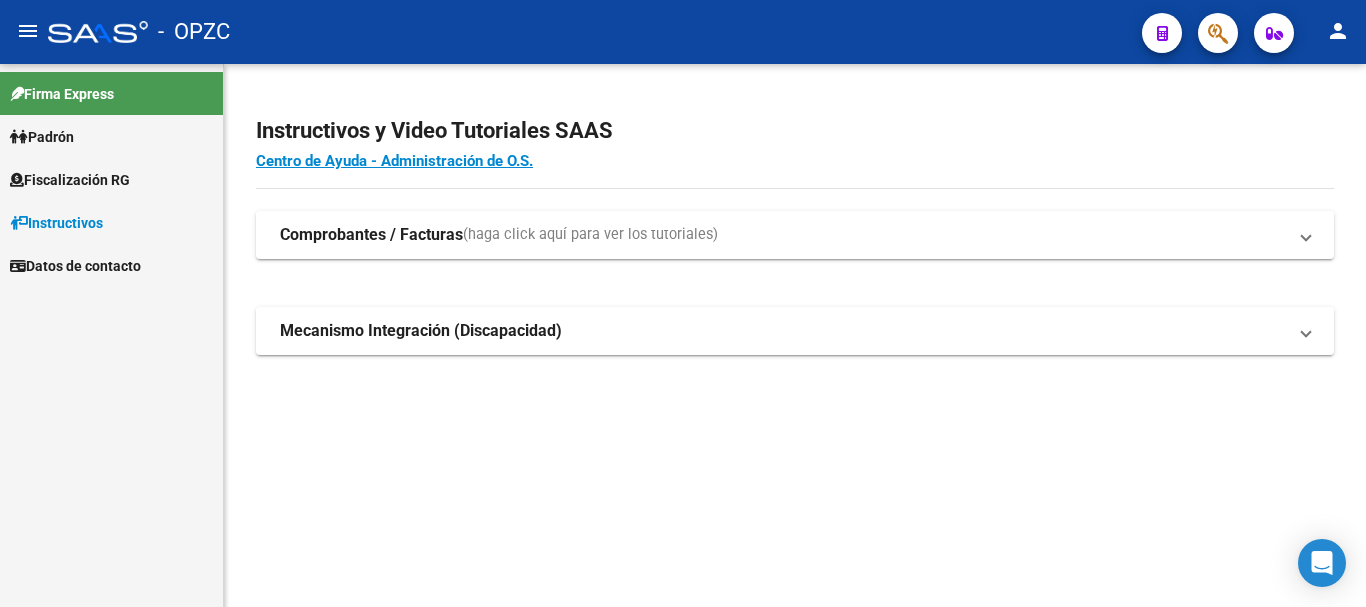 scroll, scrollTop: 0, scrollLeft: 0, axis: both 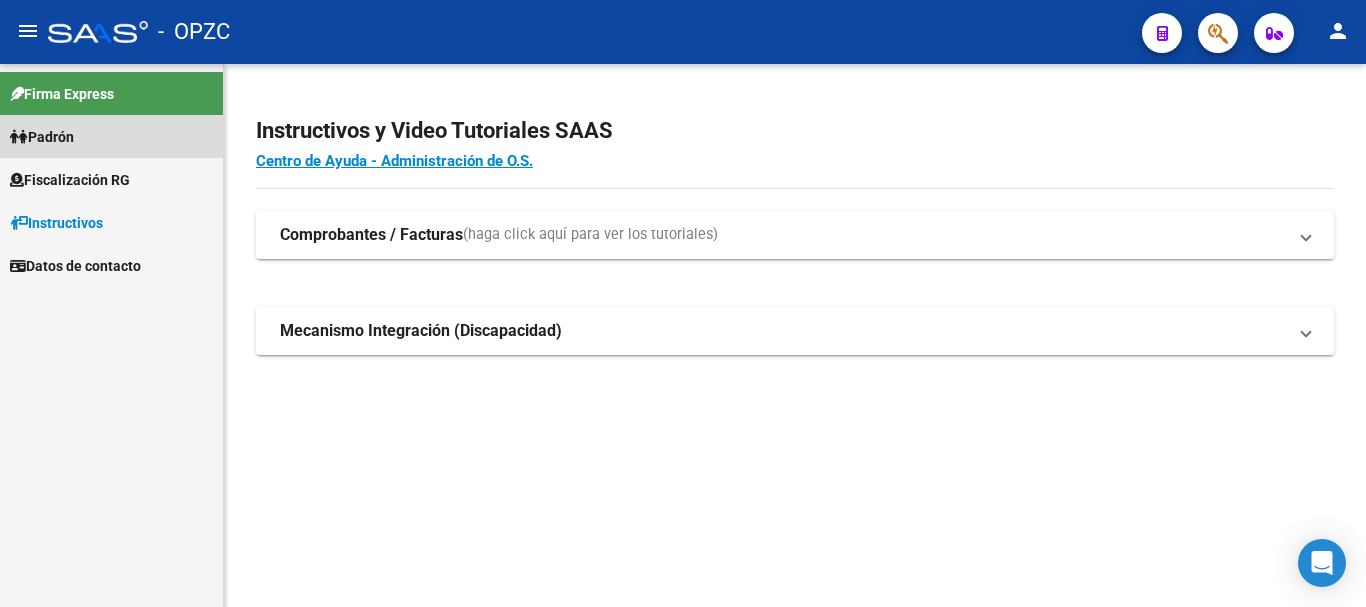 click on "Padrón" at bounding box center [42, 137] 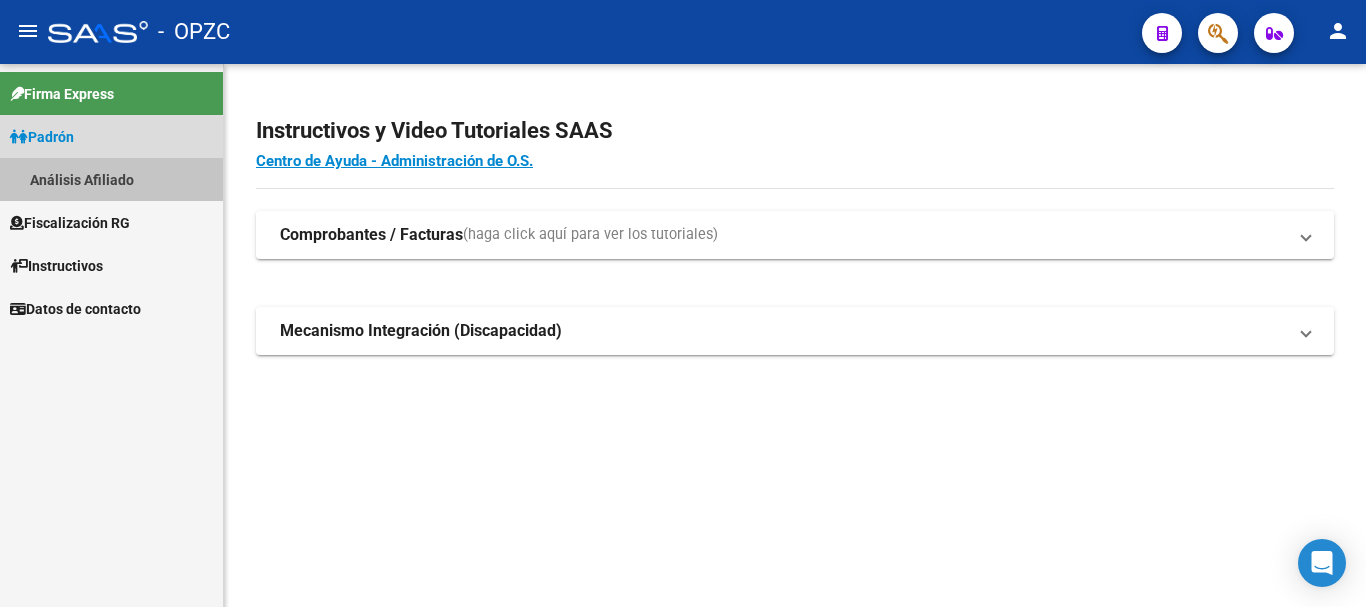 click on "Análisis Afiliado" at bounding box center [111, 179] 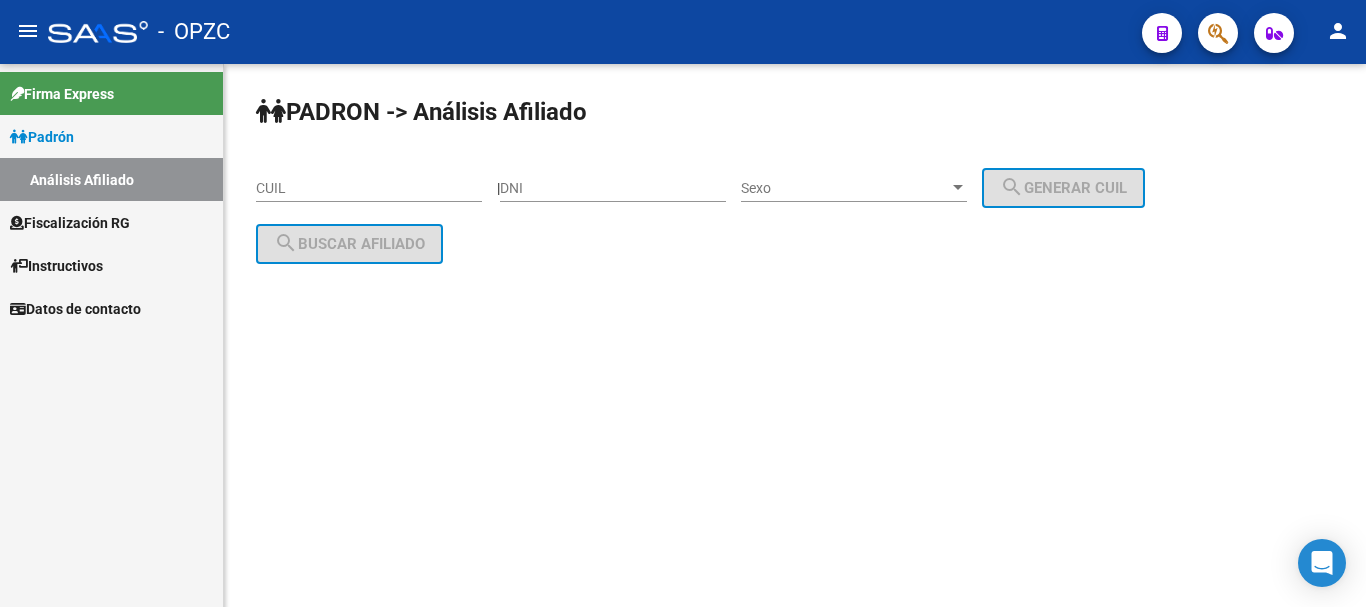 click on "CUIL" at bounding box center [369, 188] 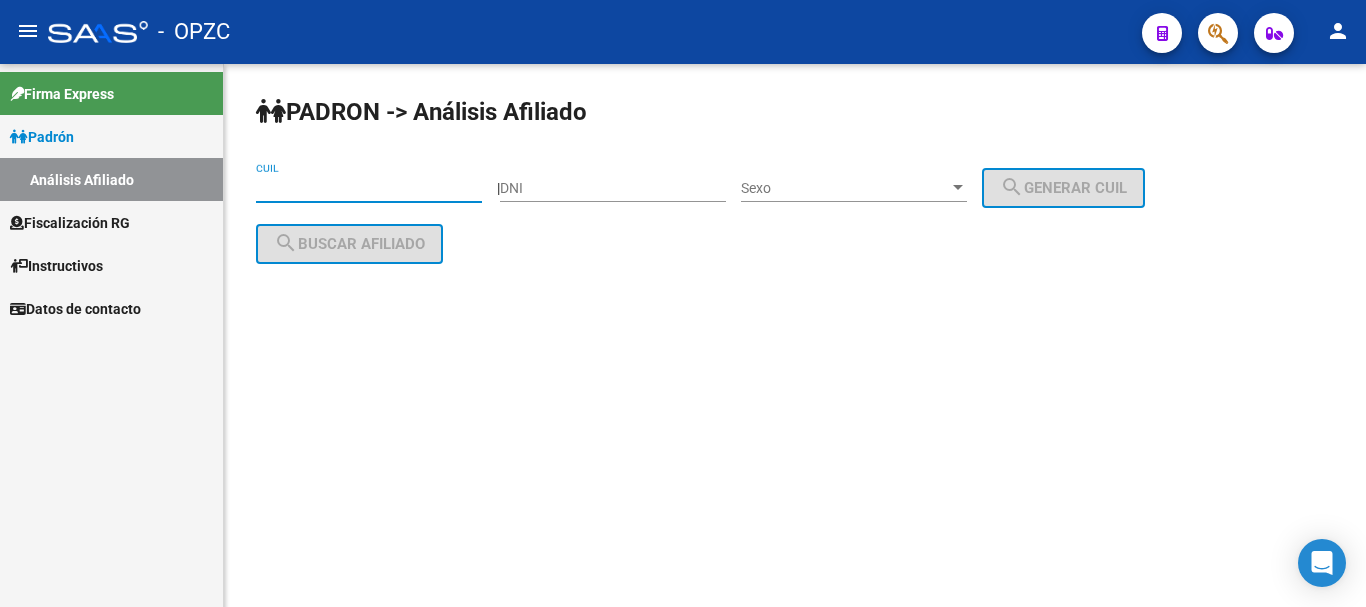 click on "CUIL" at bounding box center [369, 188] 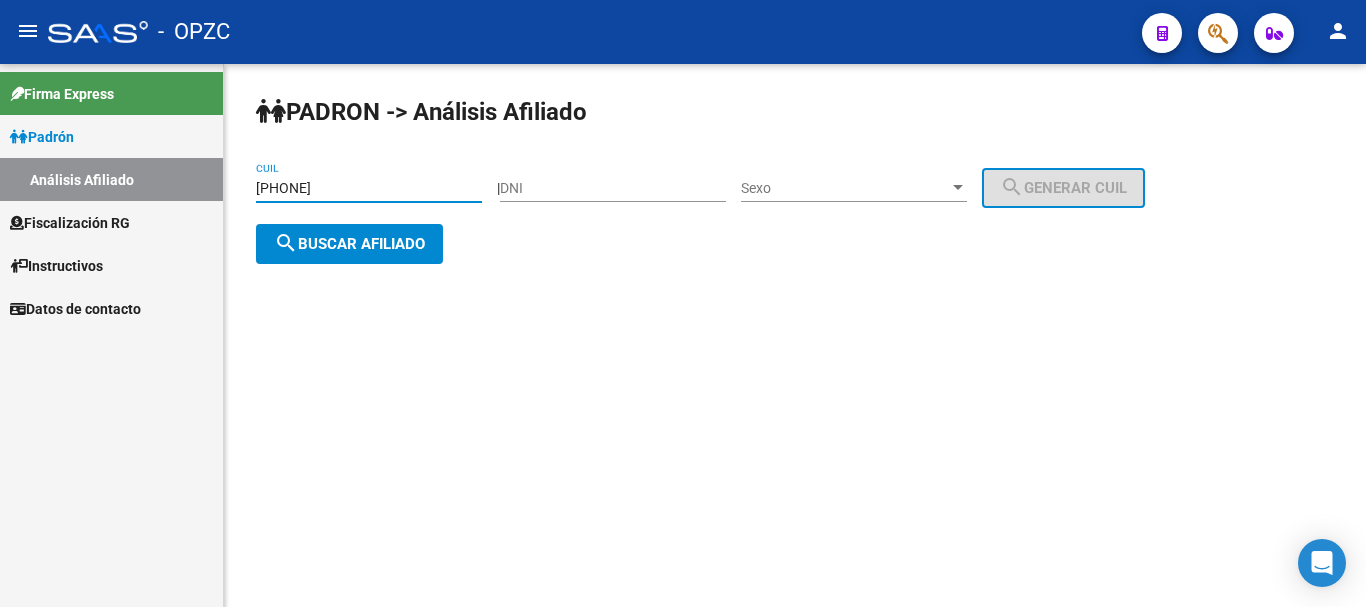 type on "[PHONE]" 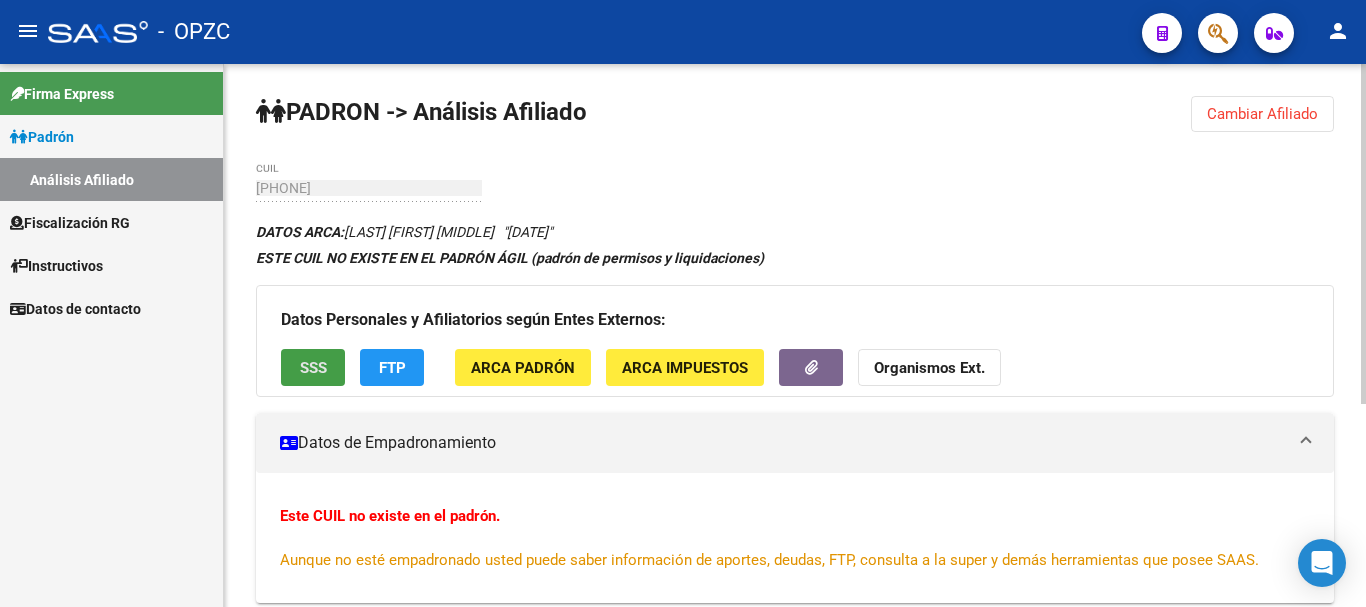 click on "SSS" 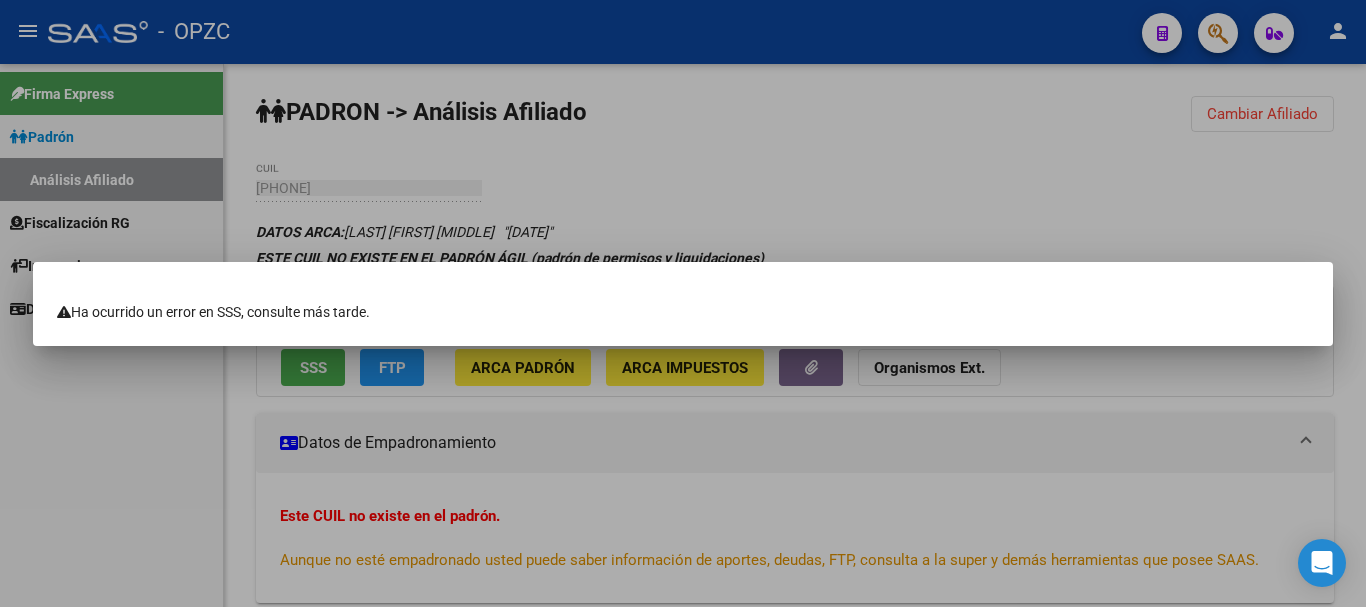 click at bounding box center [683, 303] 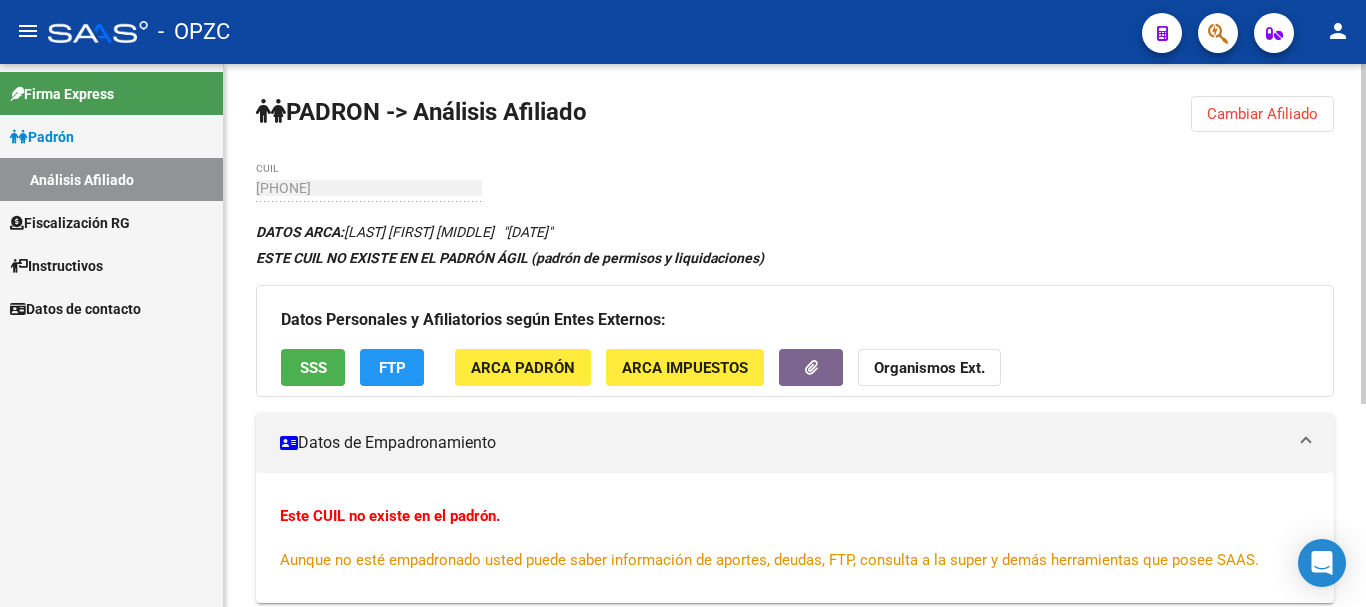 click on "SSS" 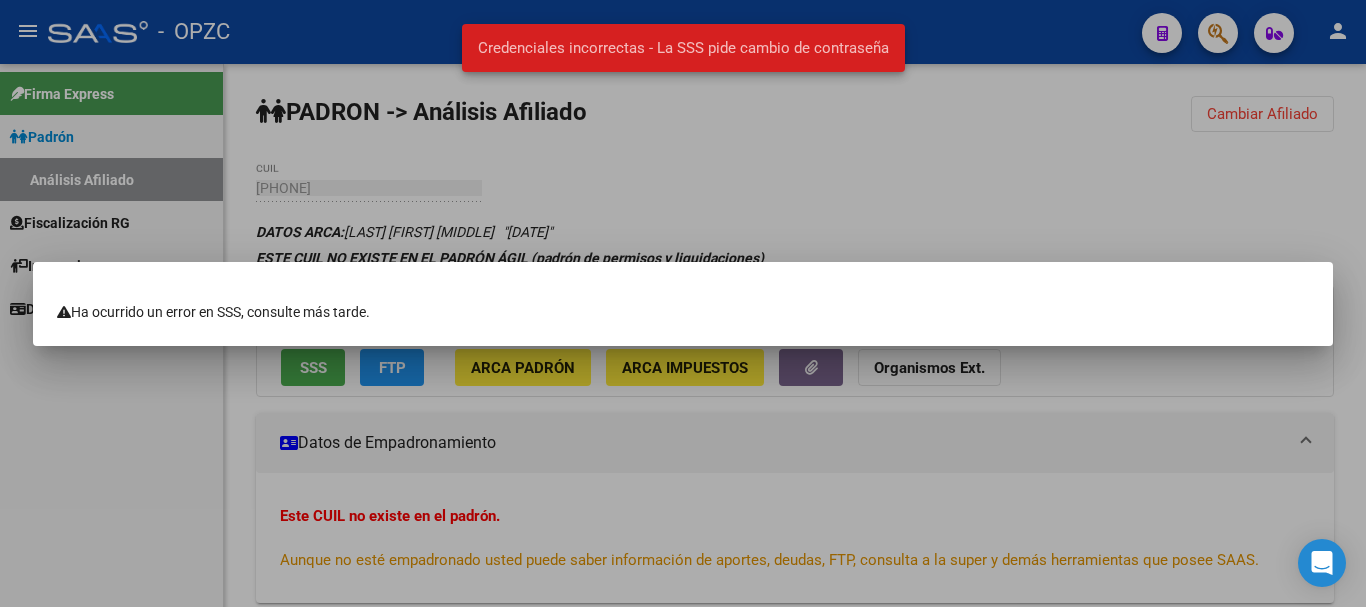 click at bounding box center [683, 303] 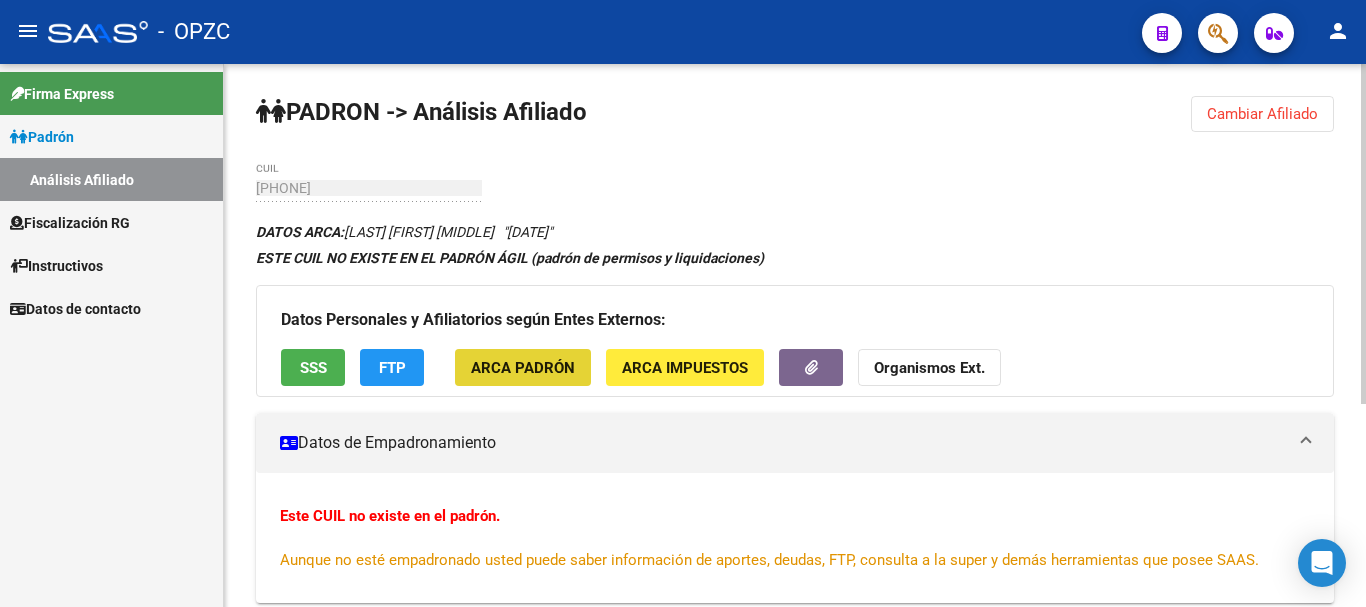 click on "ARCA Padrón" 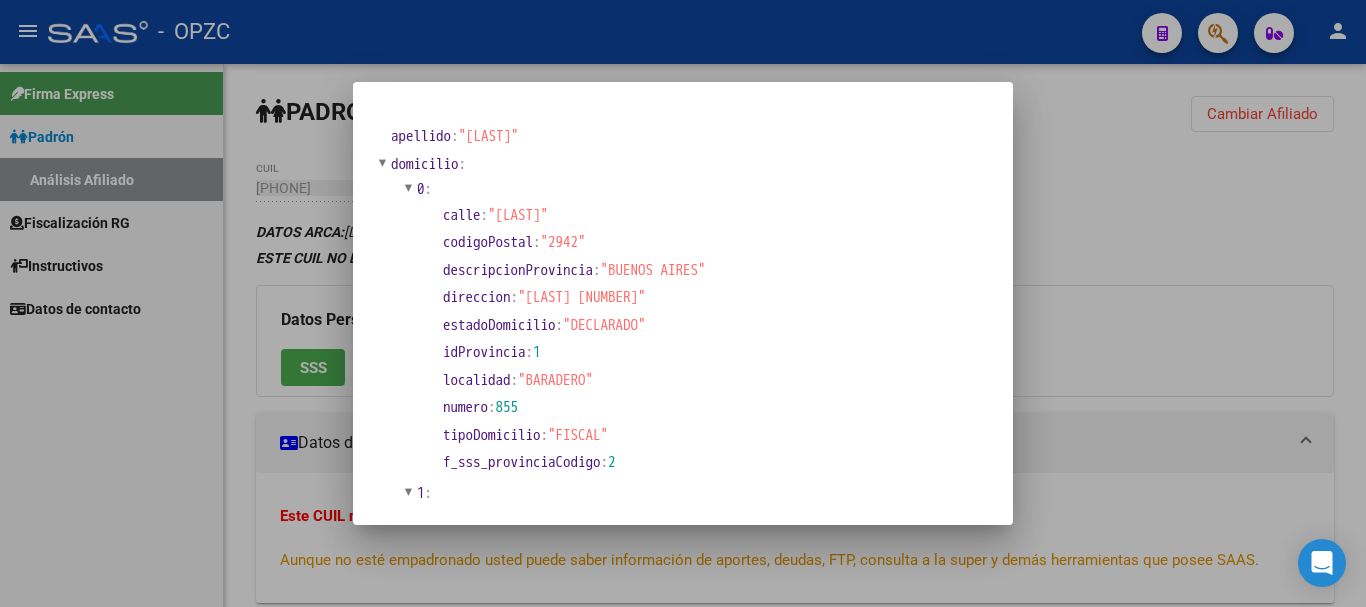 click at bounding box center (683, 303) 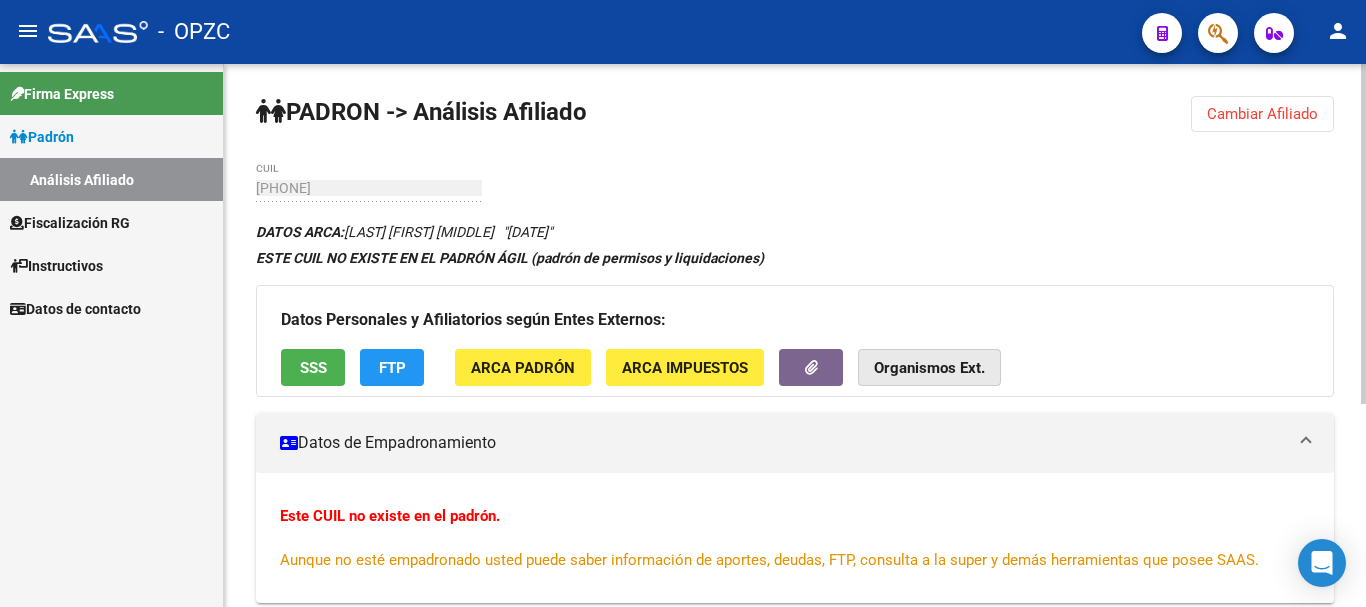 click on "Organismos Ext." 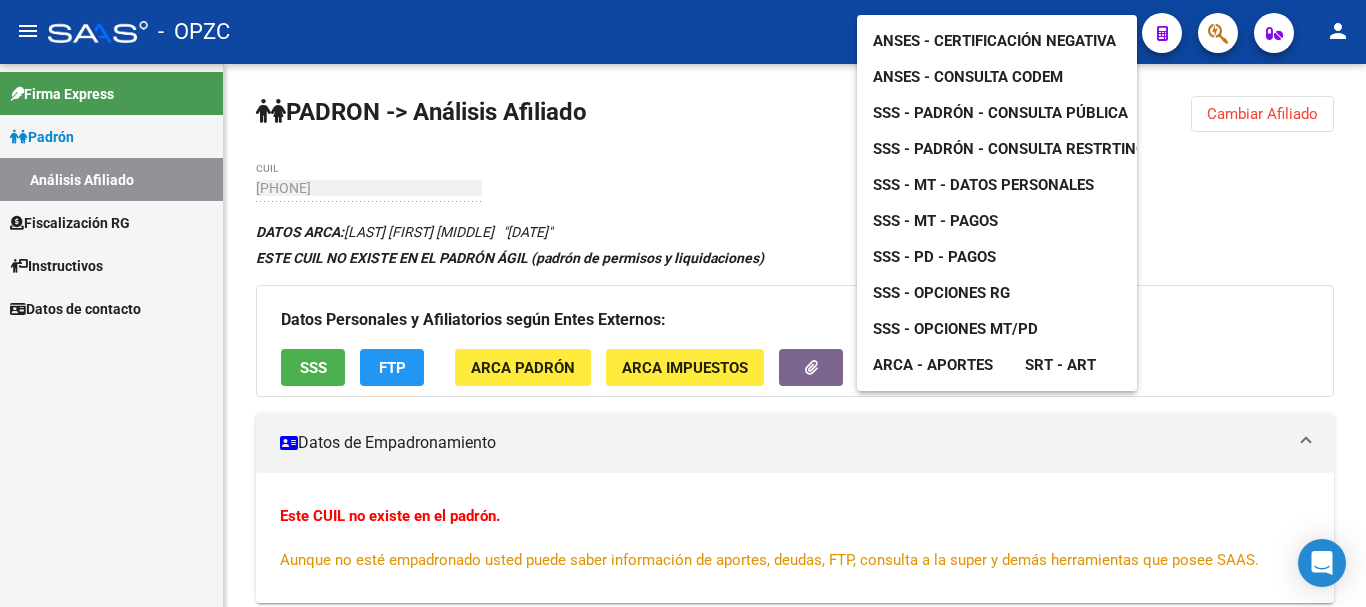 click on "ANSES - Certificación Negativa" at bounding box center (994, 41) 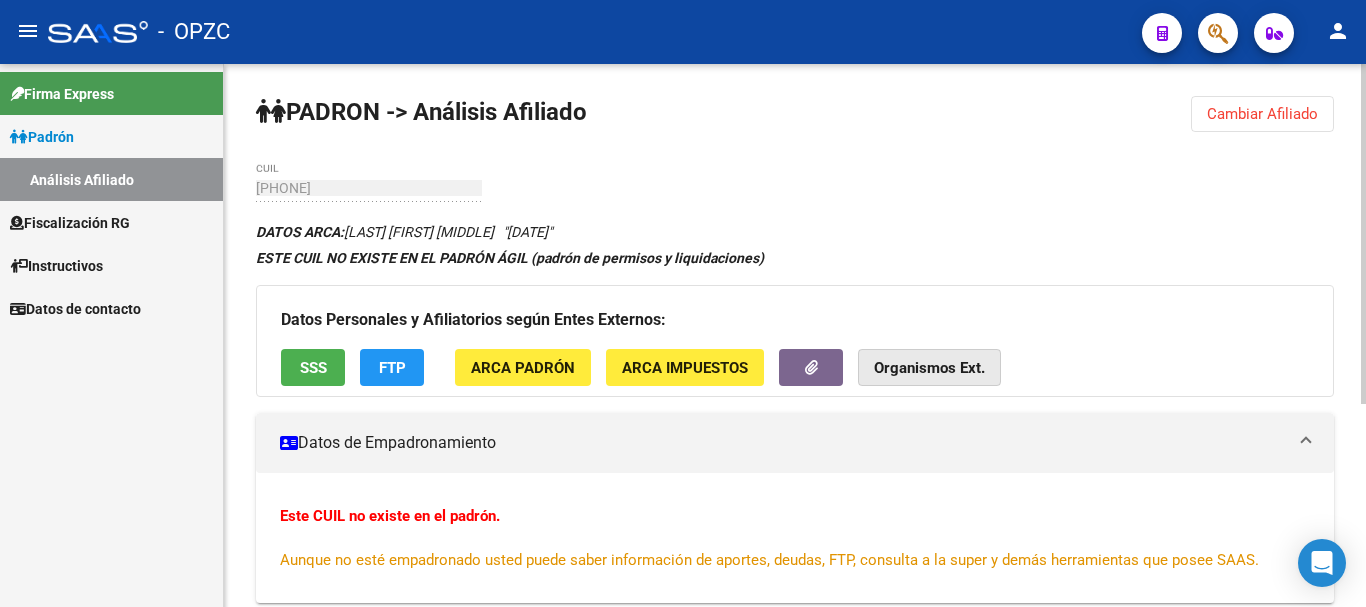 click on "Organismos Ext." 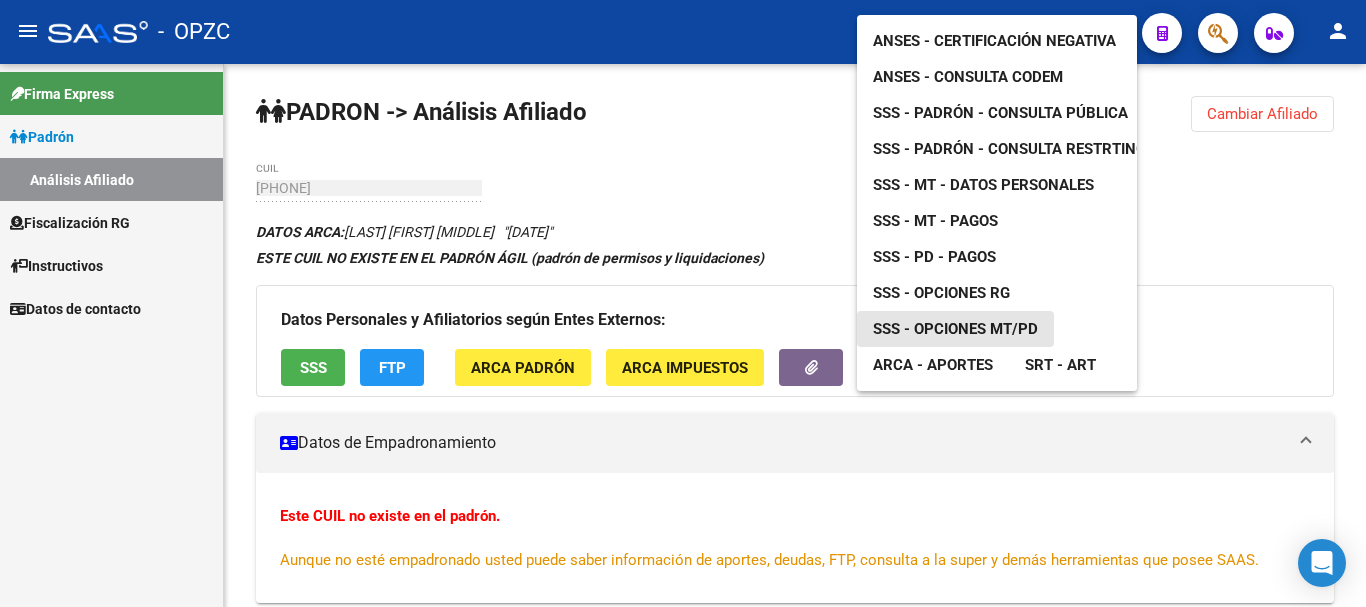 click on "SSS - Opciones MT/PD" at bounding box center [955, 329] 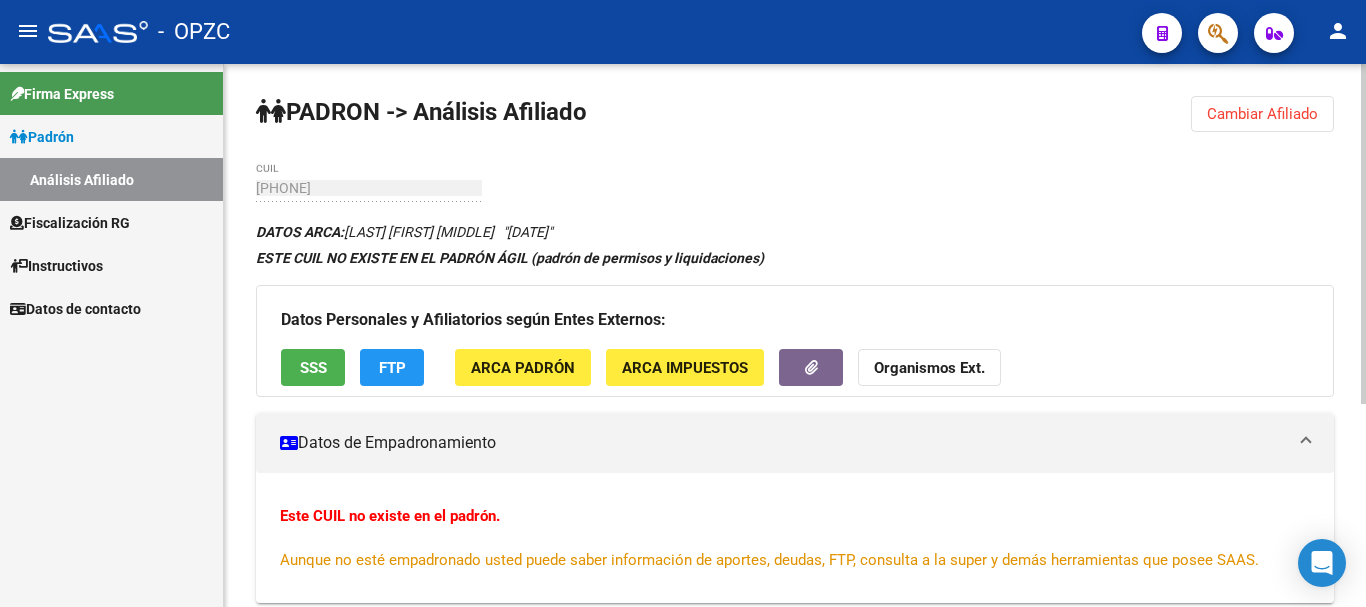 click on "Organismos Ext." 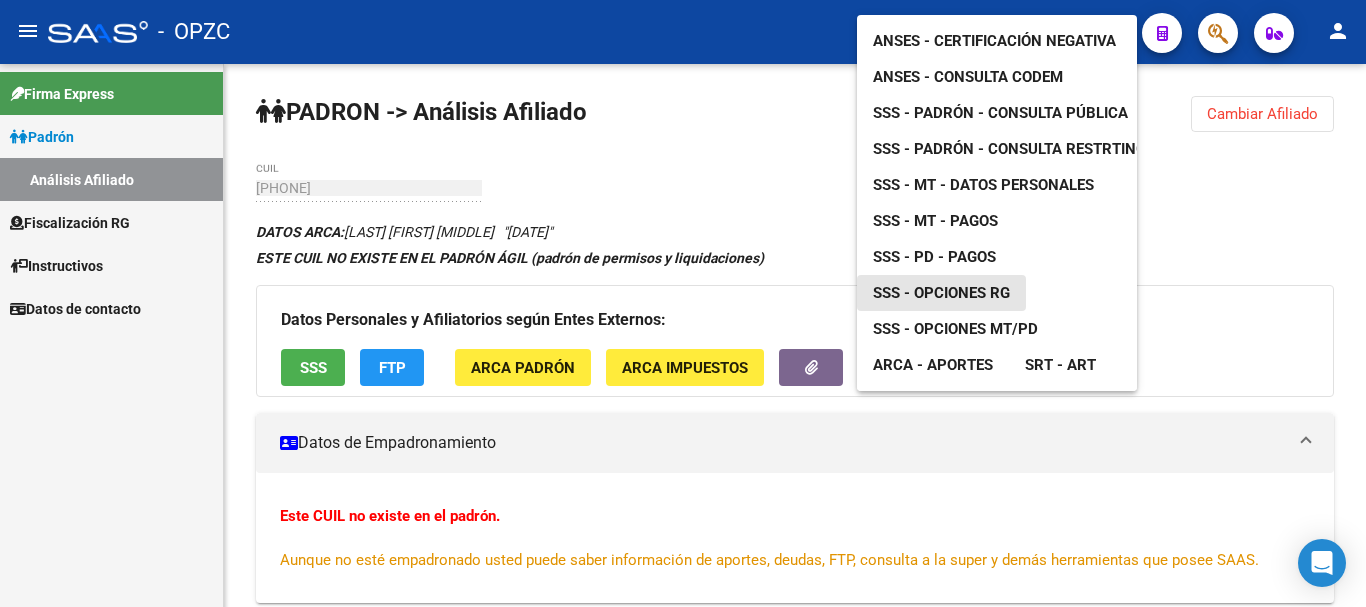 click on "SSS - Opciones RG" at bounding box center (941, 293) 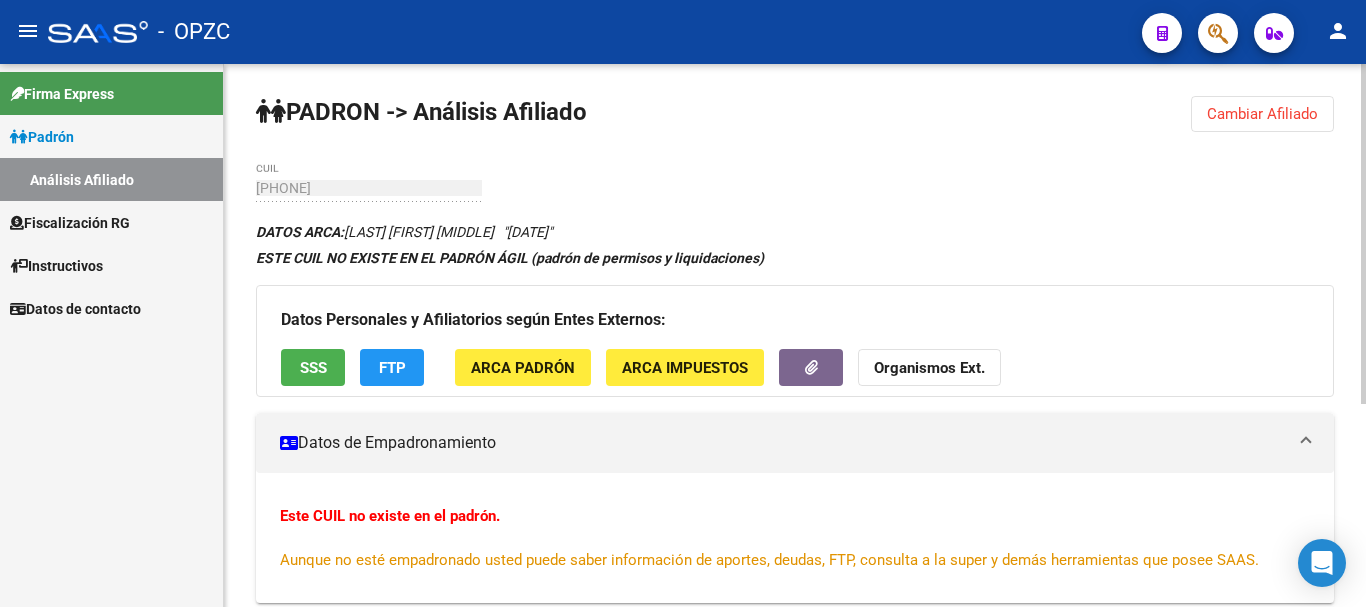 click on "Organismos Ext." 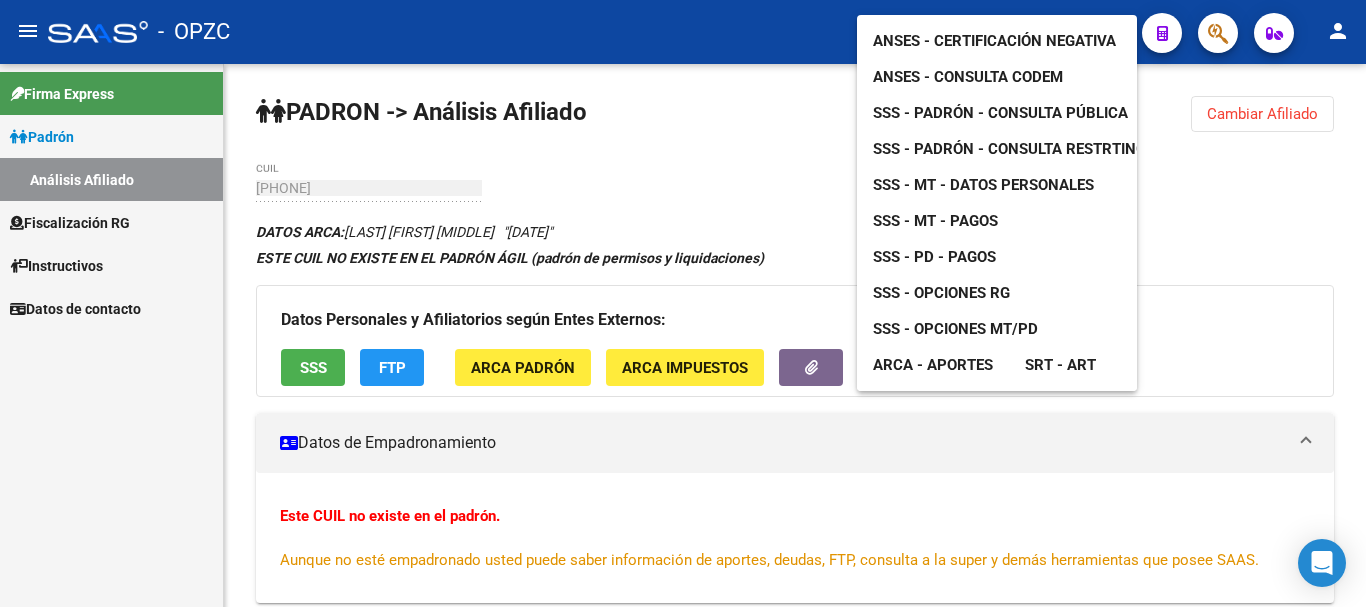 click on "ARCA - Aportes" at bounding box center (933, 365) 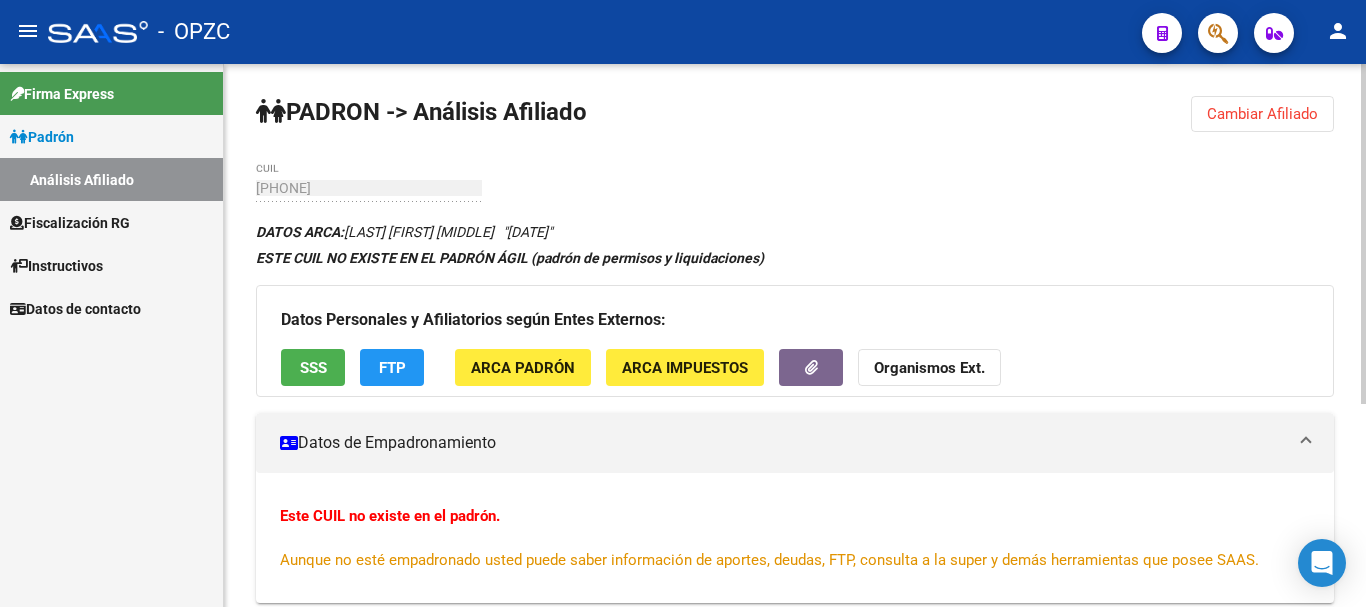 click on "Organismos Ext." 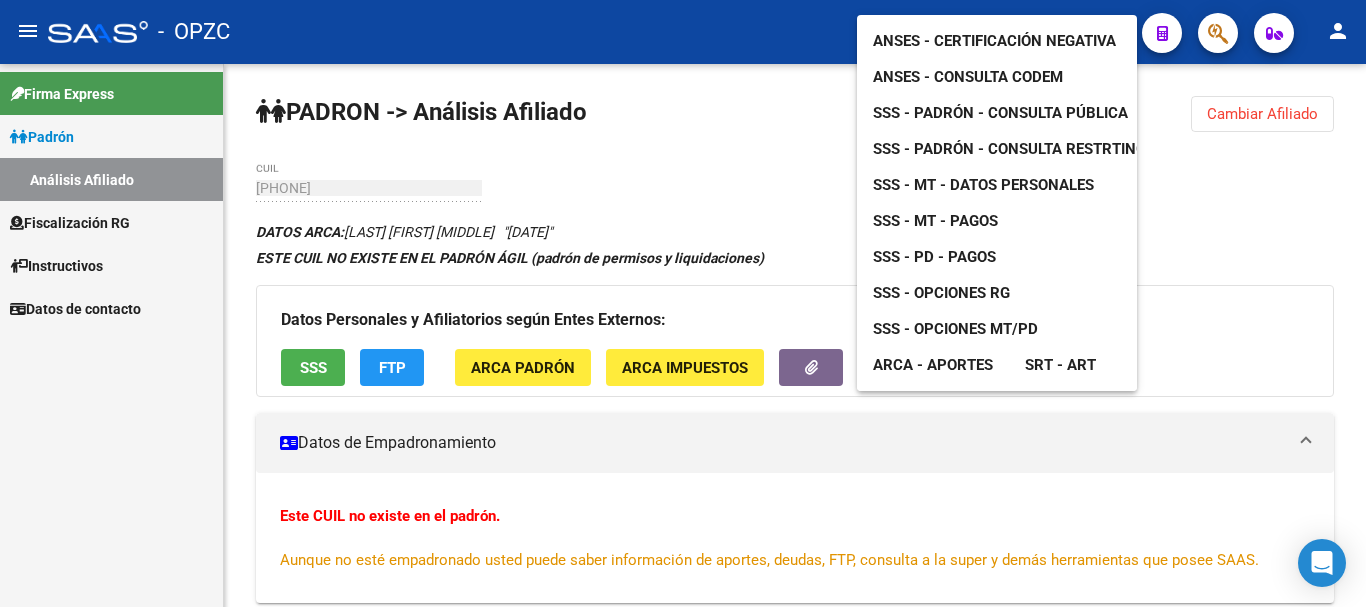 click at bounding box center [683, 303] 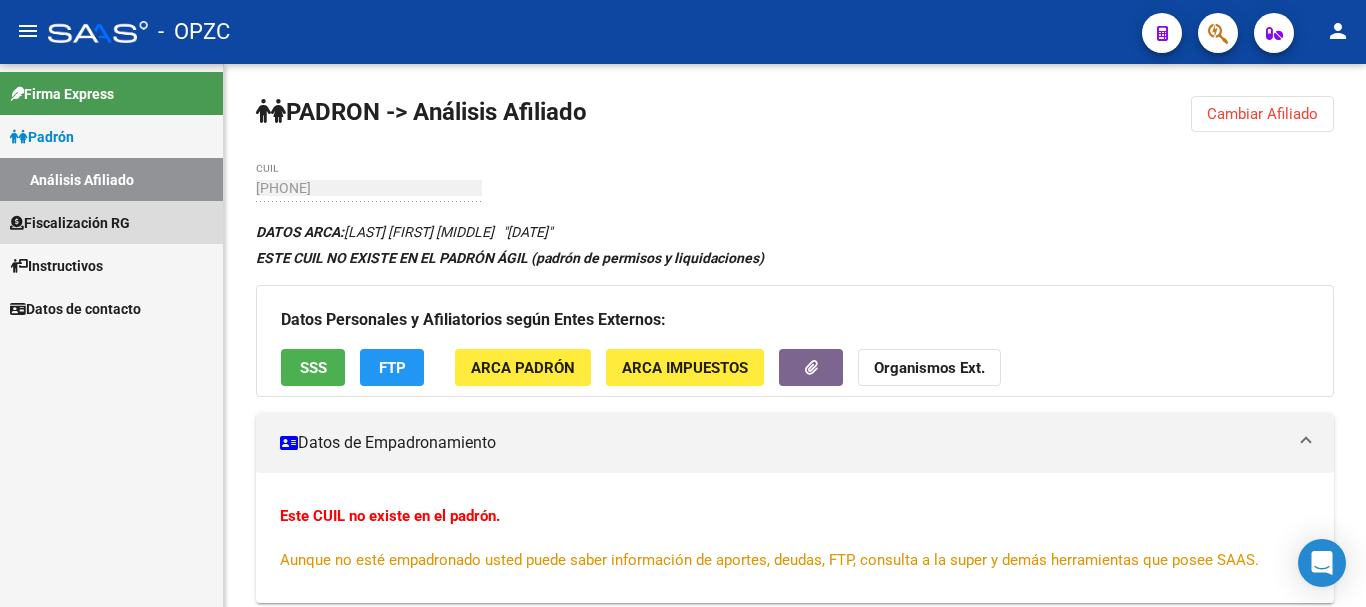 click on "Fiscalización RG" at bounding box center [70, 223] 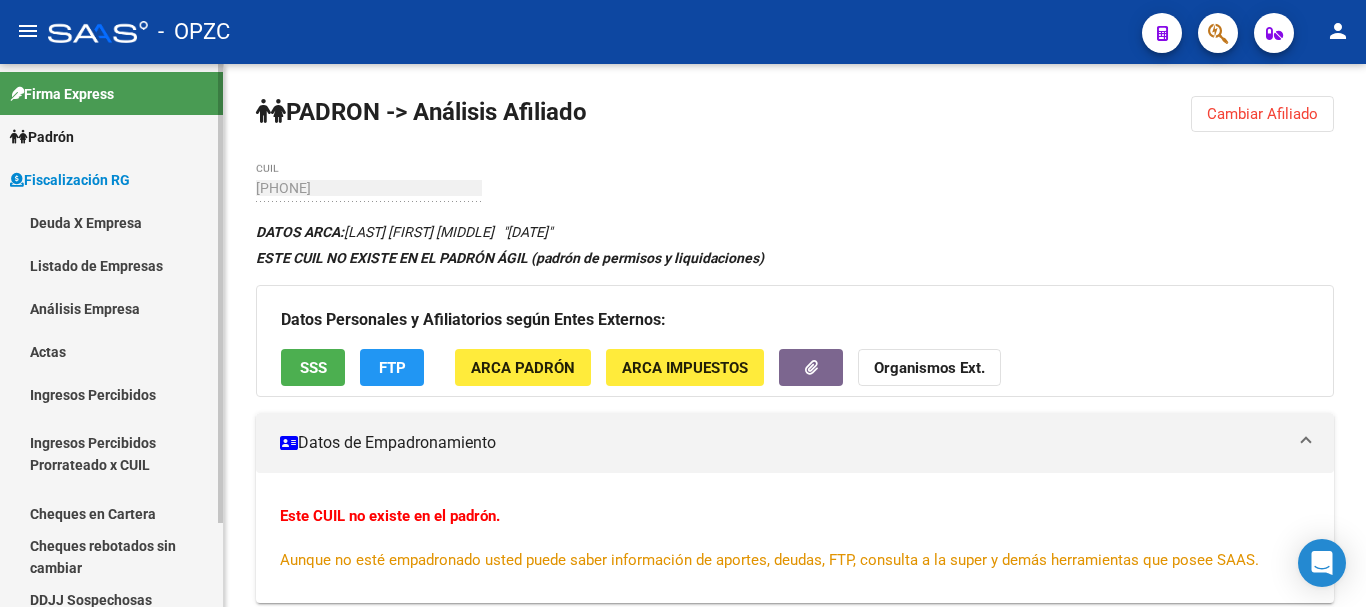 click on "Análisis Empresa" at bounding box center [111, 308] 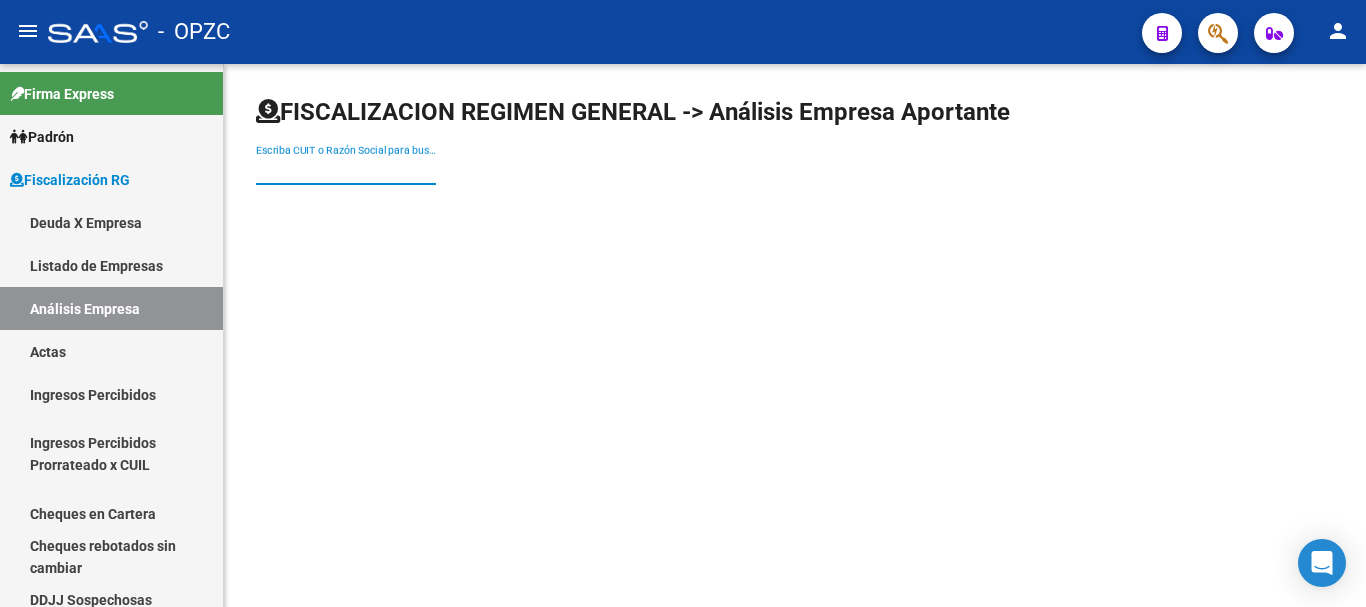 click on "Escriba CUIT o Razón Social para buscar" at bounding box center (346, 170) 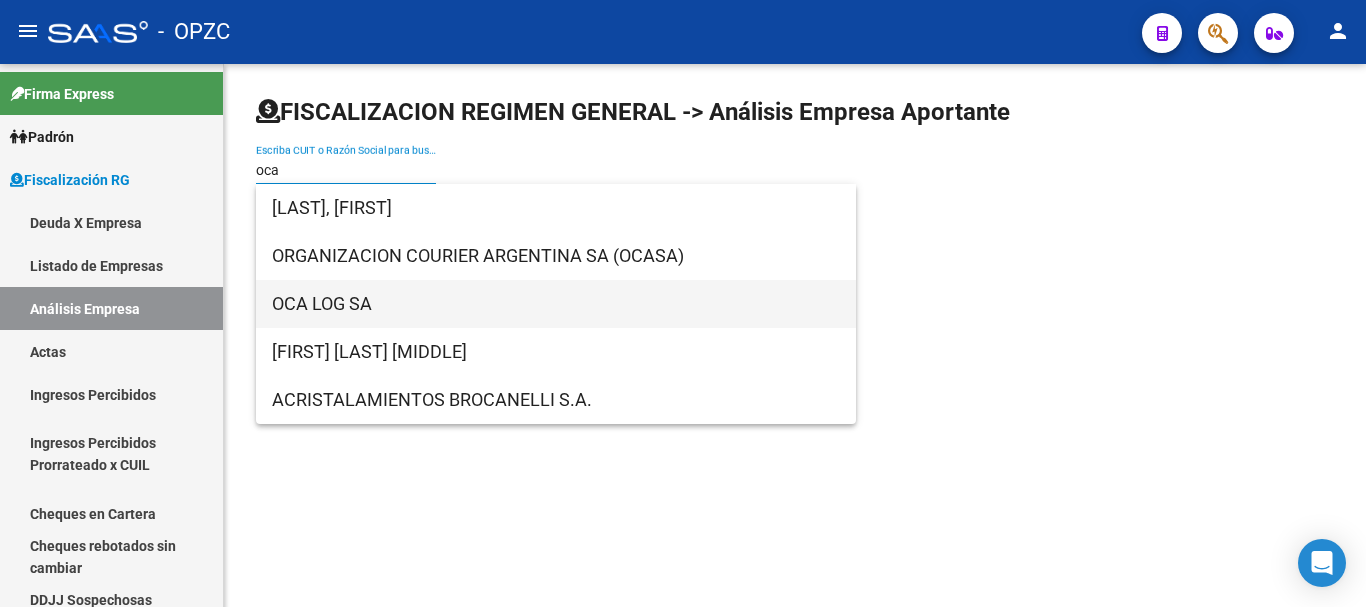 type on "oca" 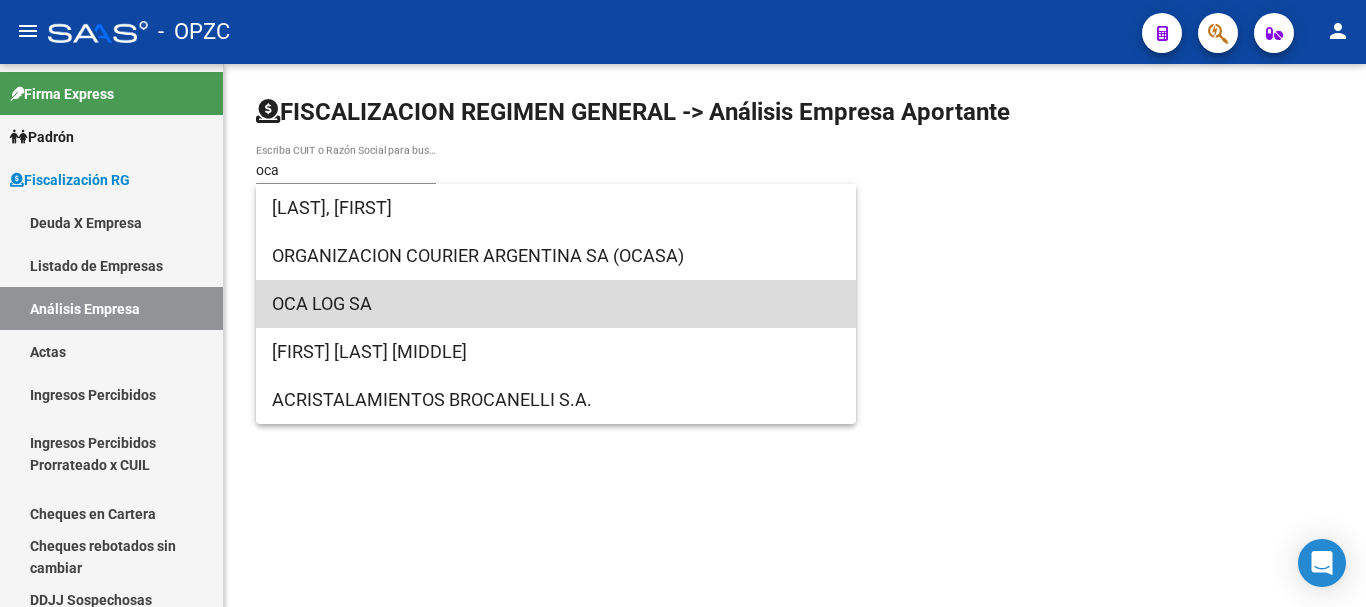 click on "OCA LOG  SA" at bounding box center (556, 304) 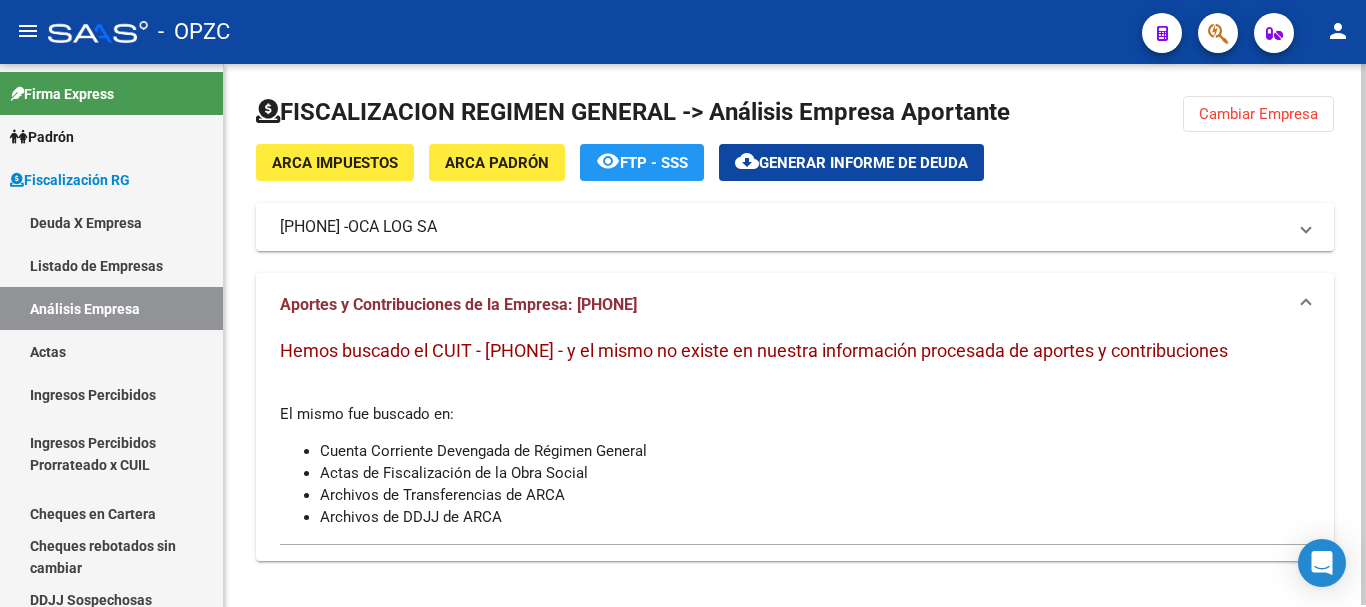 click on "ARCA Impuestos" 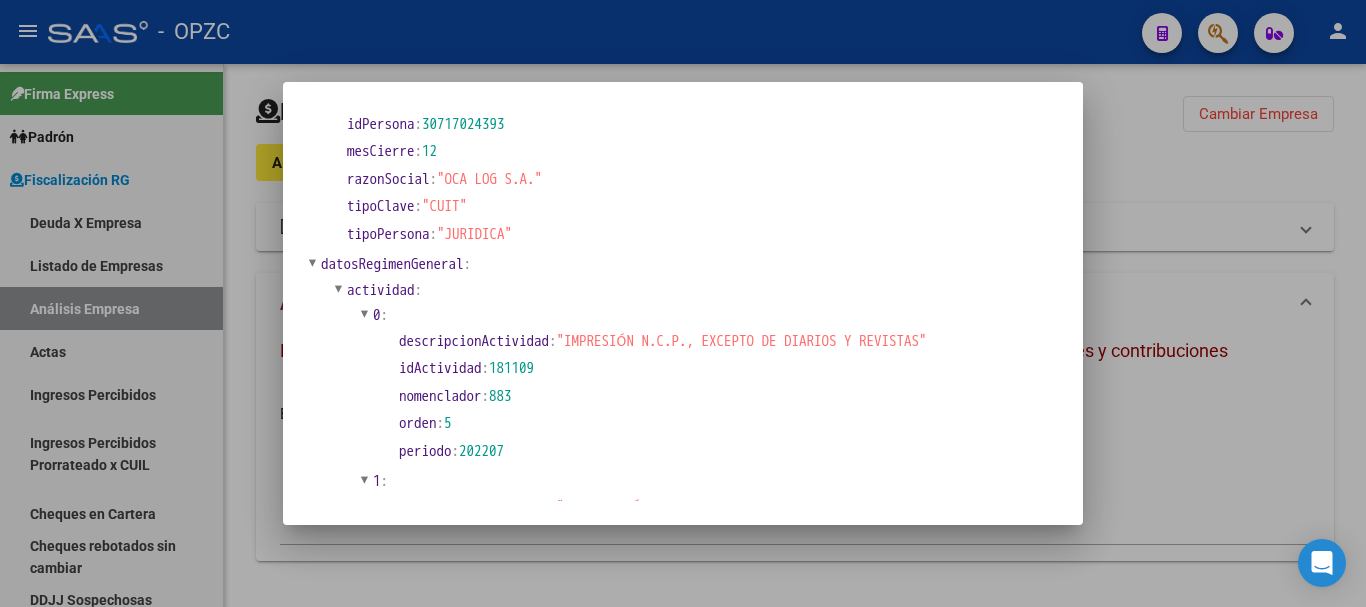scroll, scrollTop: 345, scrollLeft: 0, axis: vertical 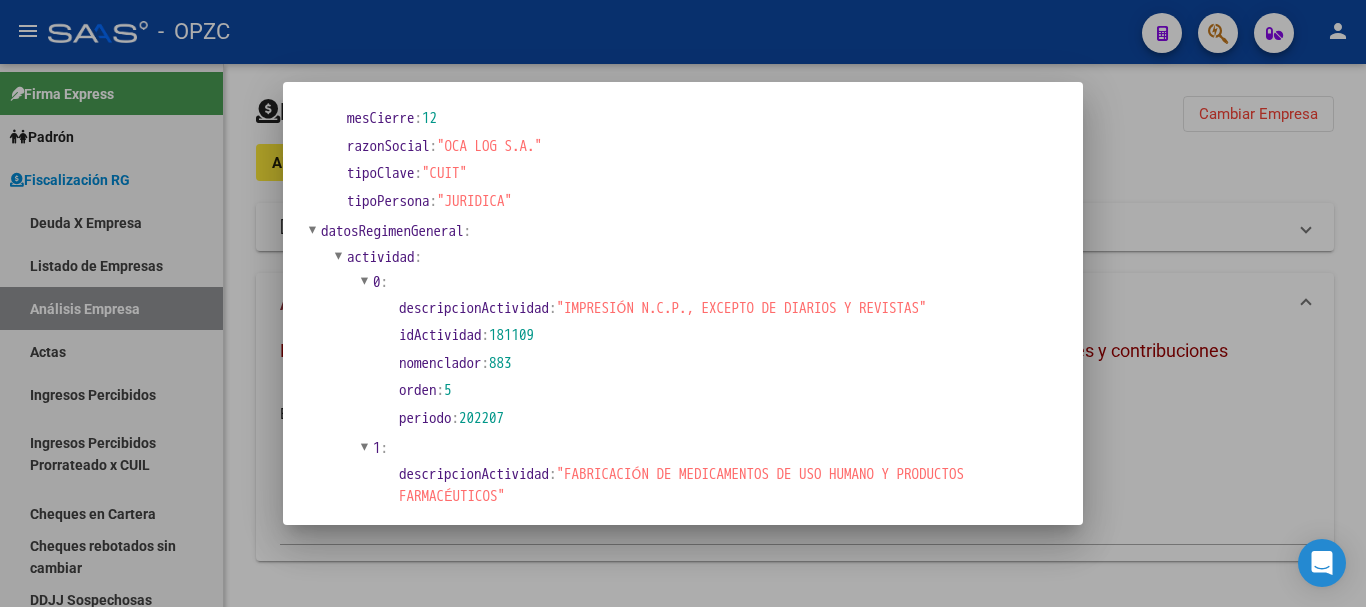 click on "datosGenerales :  domicilioFiscal :  codPostal :  "[POSTAL]" descripcionProvincia :  "BUENOS AIRES" direccion :  "[STREET] [NUMBER] Piso:[NUMBER]   T:[NUMBER]" idProvincia :  1 localidad :  "MUNRO" tipoDomicilio :  "FISCAL" esSucesion :  "NO" estadoClave :  "ACTIVO" fechaContratoSocial :  "[DATETIME]" idPersona :  [PHONE] mesCierre :  12 razonSocial :  "OCA LOG  S.A." tipoClave :  "CUIT" tipoPersona :  "JURIDICA" datosRegimenGeneral :  actividad :  0 :  descripcionActividad :  "IMPRESIÓN N.C.P., EXCEPTO DE DIARIOS Y REVISTAS" idActividad :  181109 nomenclador :  883 orden :  5 periodo :  202207 1 :  descripcionActividad :  "FABRICACIÓN DE MEDICAMENTOS DE USO HUMANO Y PRODUCTOS FARMACÉUTICOS" idActividad :  210010 nomenclador :  883 orden :  3 periodo :  202207 2 :  descripcionActividad :  "VENTA AL POR MAYOR DE MERCANCÍAS N.C.P." idActividad :  469090 nomenclador :  883 orden :  4 periodo :  202207 3 :  descripcionActividad :  "SERVICIO DE TRANSPORTE AUTOMOTOR DE CARGAS N.C.P." :  :  :" at bounding box center [683, 303] 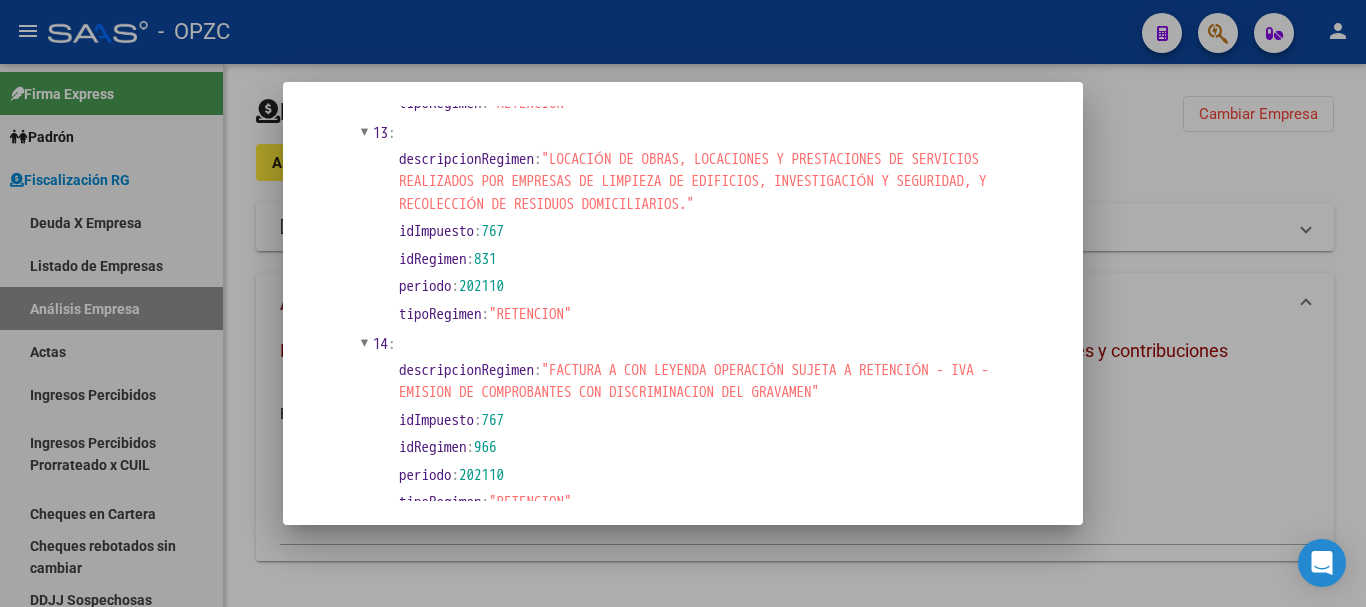 scroll, scrollTop: 5982, scrollLeft: 0, axis: vertical 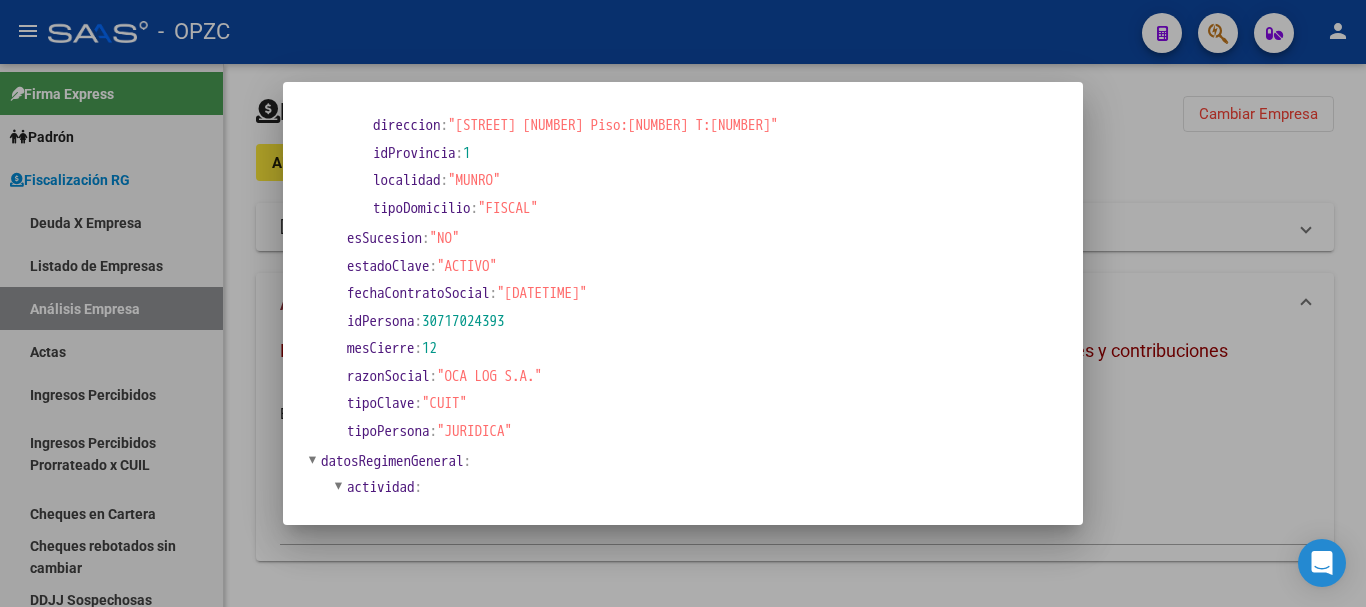 click at bounding box center [683, 303] 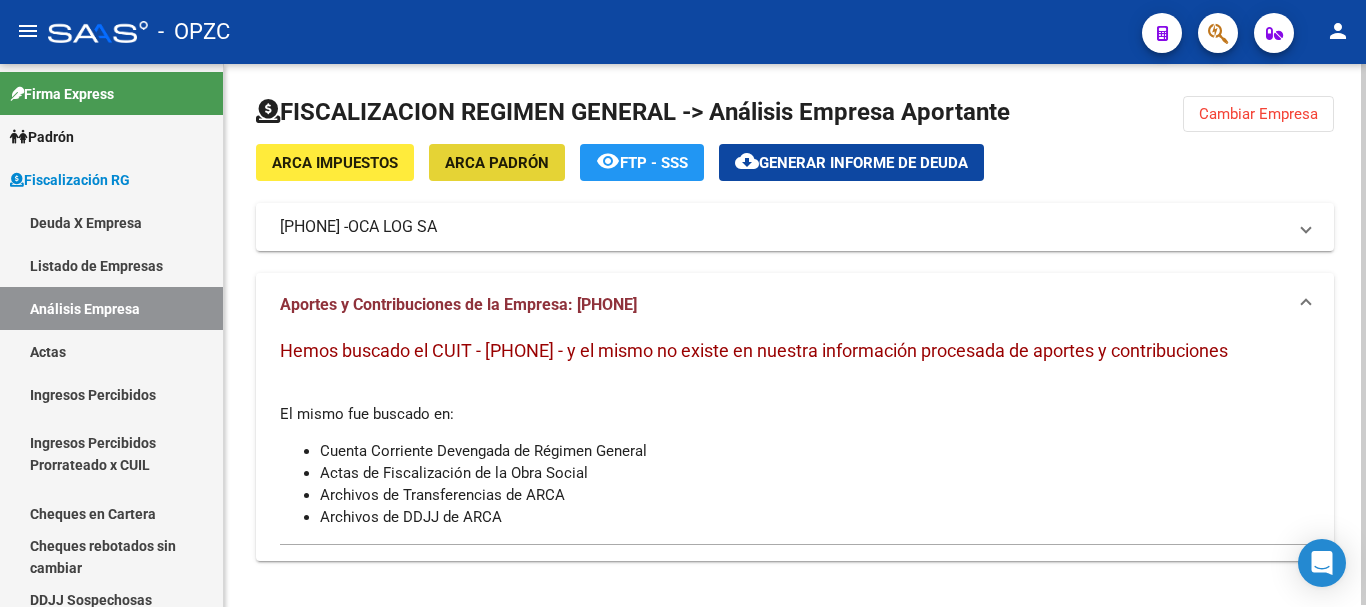 click on "ARCA Padrón" 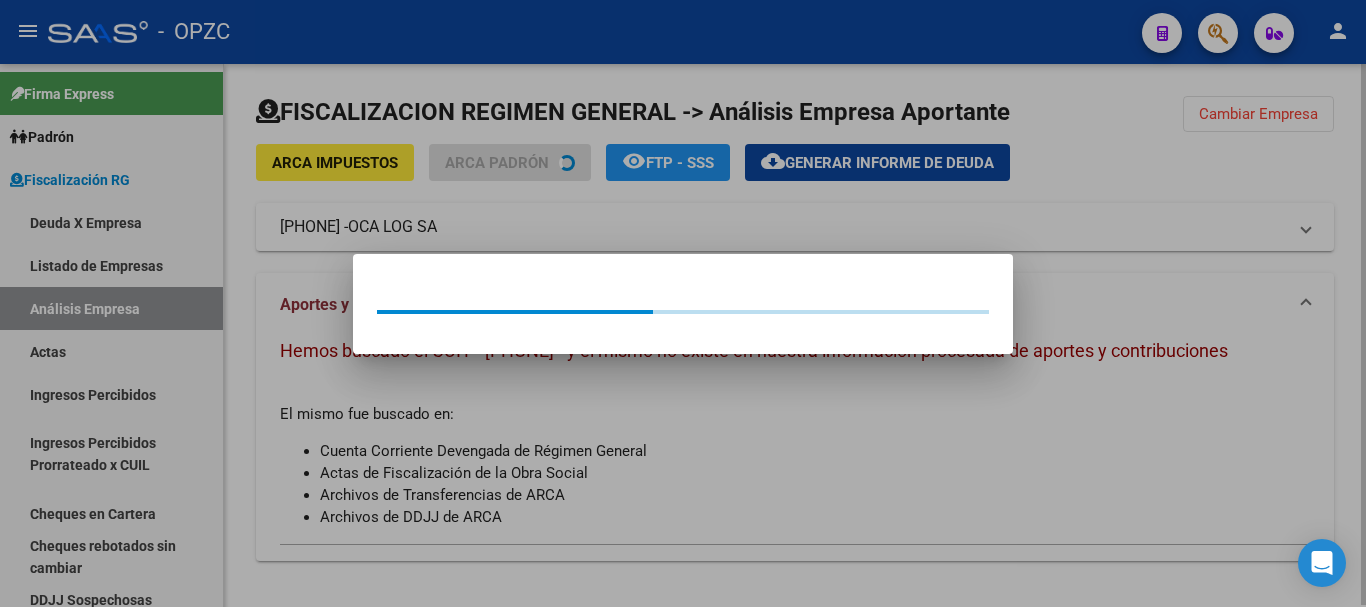 click at bounding box center [683, 303] 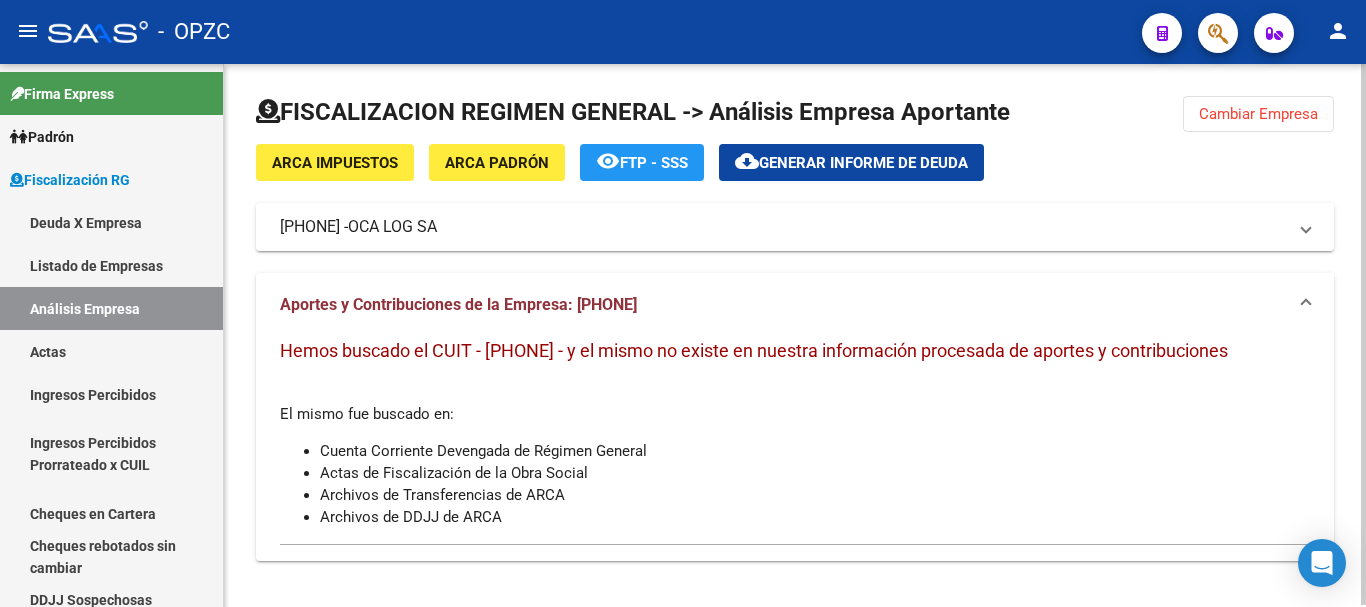 click on "ARCA Padrón" 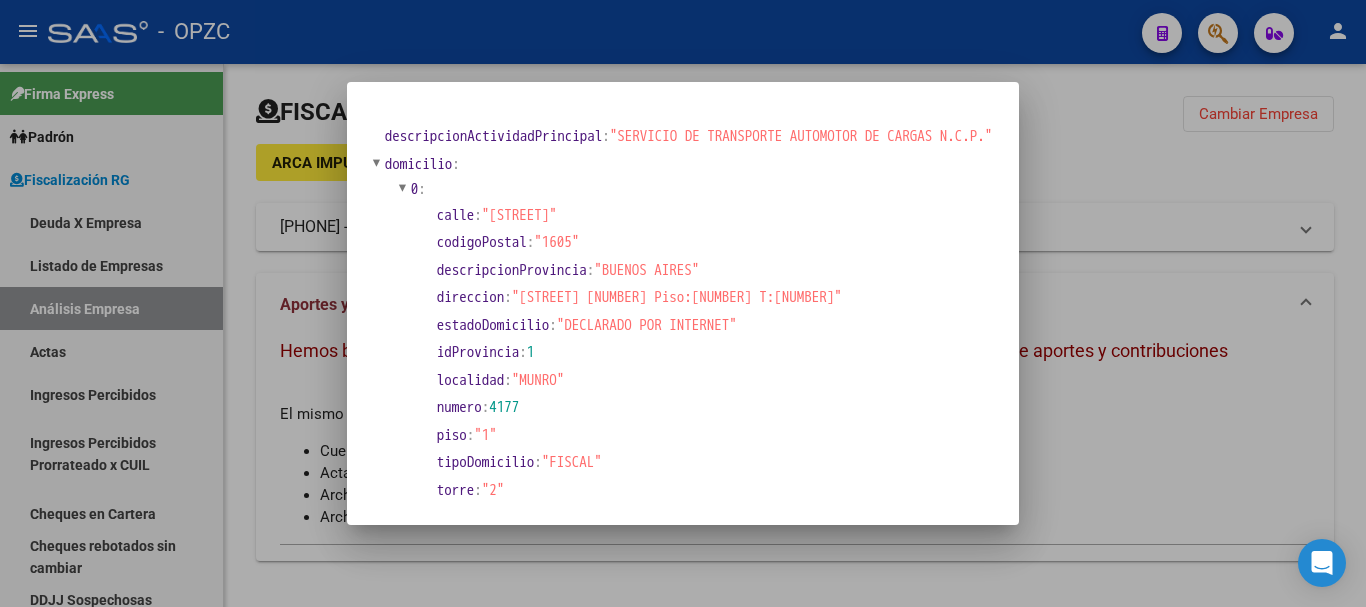 scroll, scrollTop: 345, scrollLeft: 0, axis: vertical 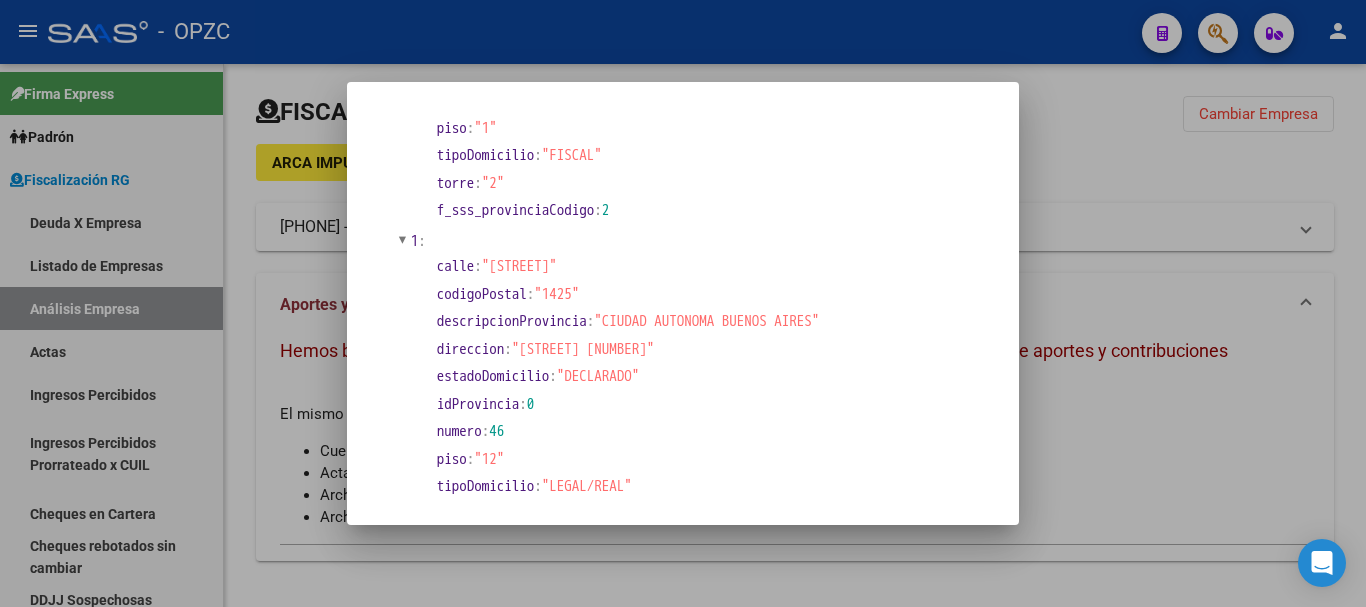 drag, startPoint x: 1022, startPoint y: 221, endPoint x: 1057, endPoint y: 258, distance: 50.931328 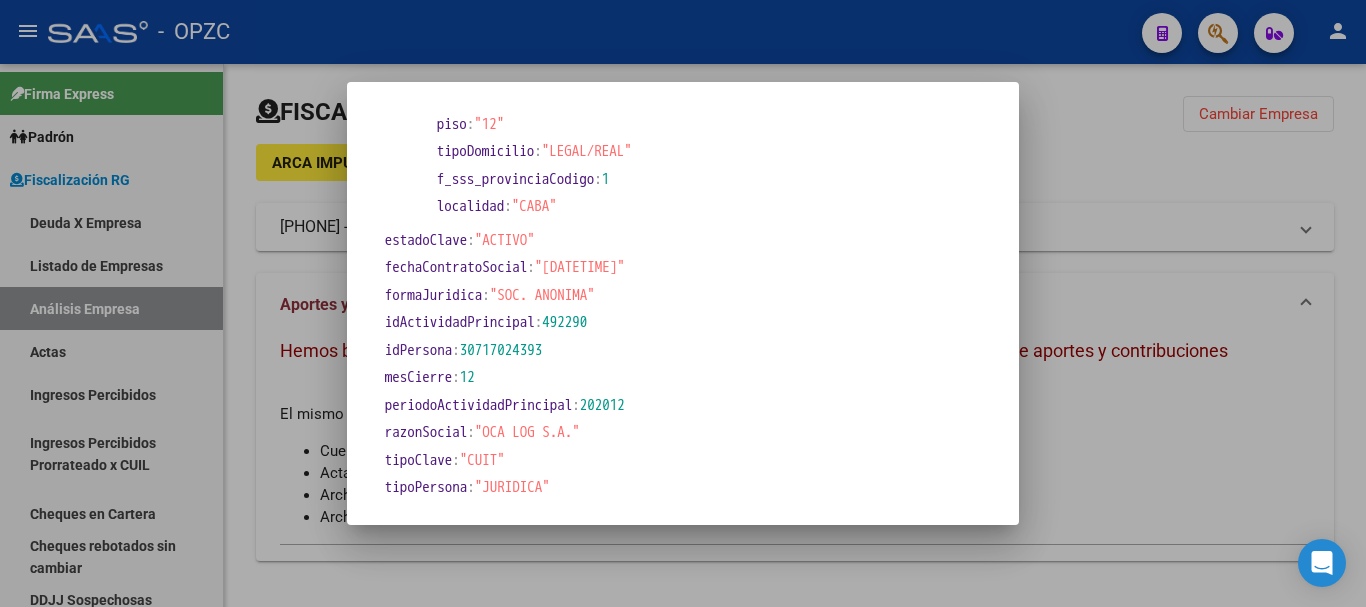 scroll, scrollTop: 688, scrollLeft: 0, axis: vertical 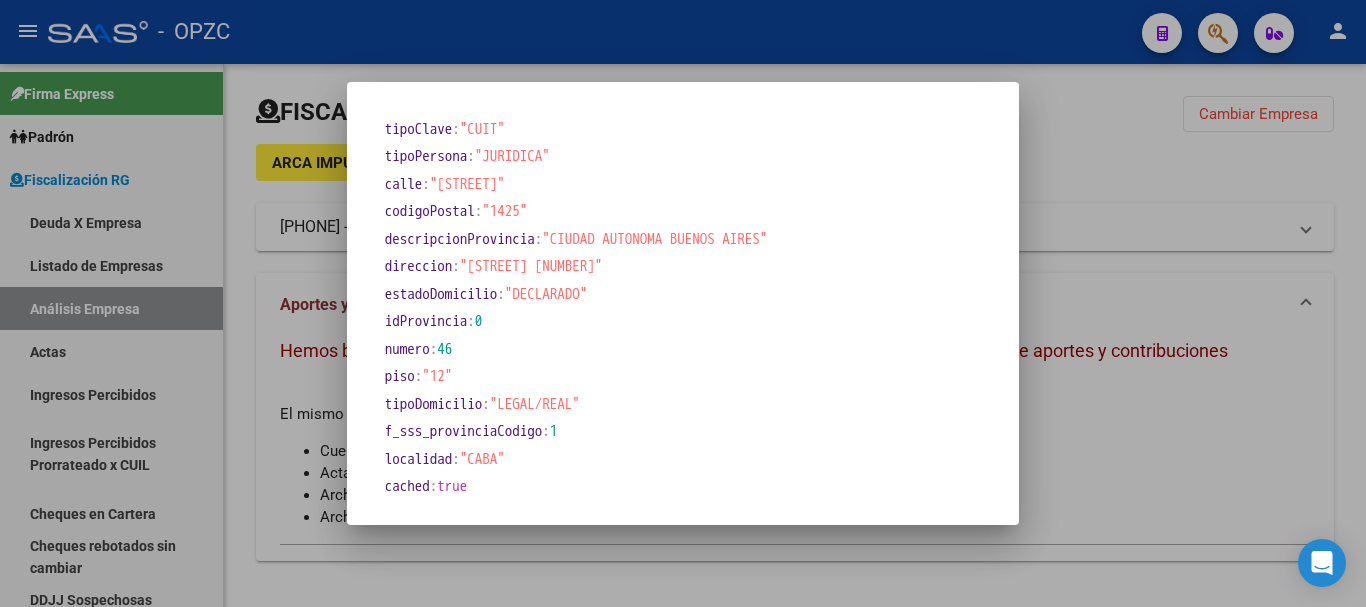 click at bounding box center (683, 303) 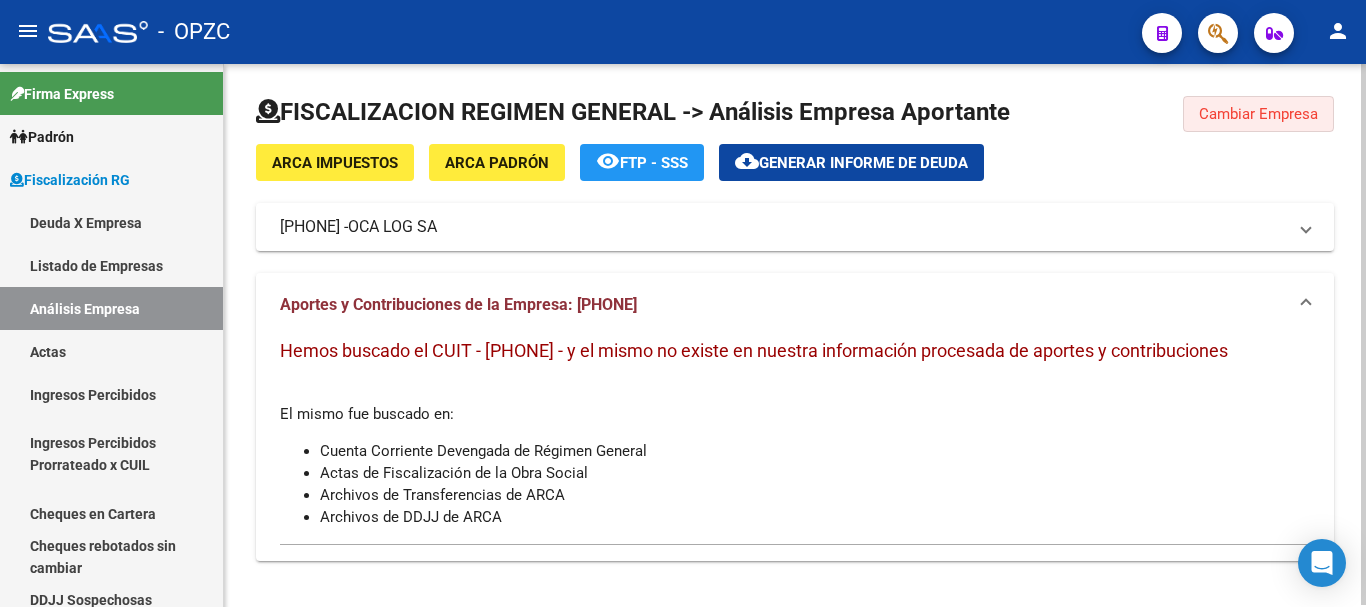 click on "Cambiar Empresa" 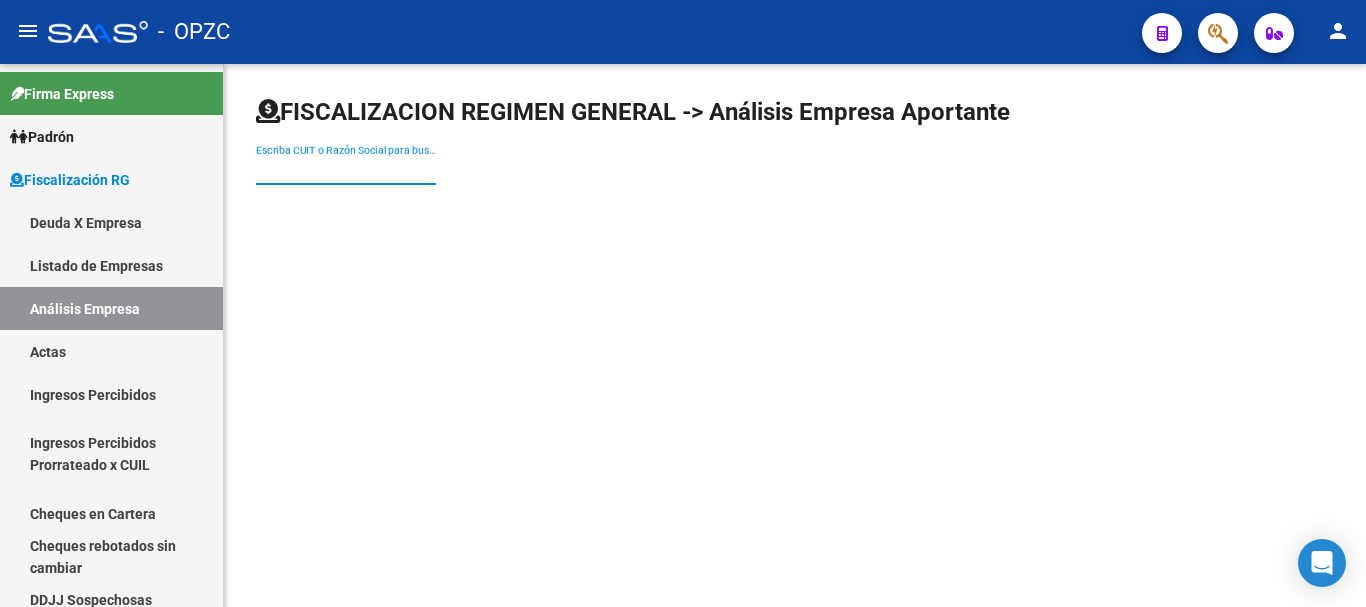 click on "Escriba CUIT o Razón Social para buscar" at bounding box center (346, 170) 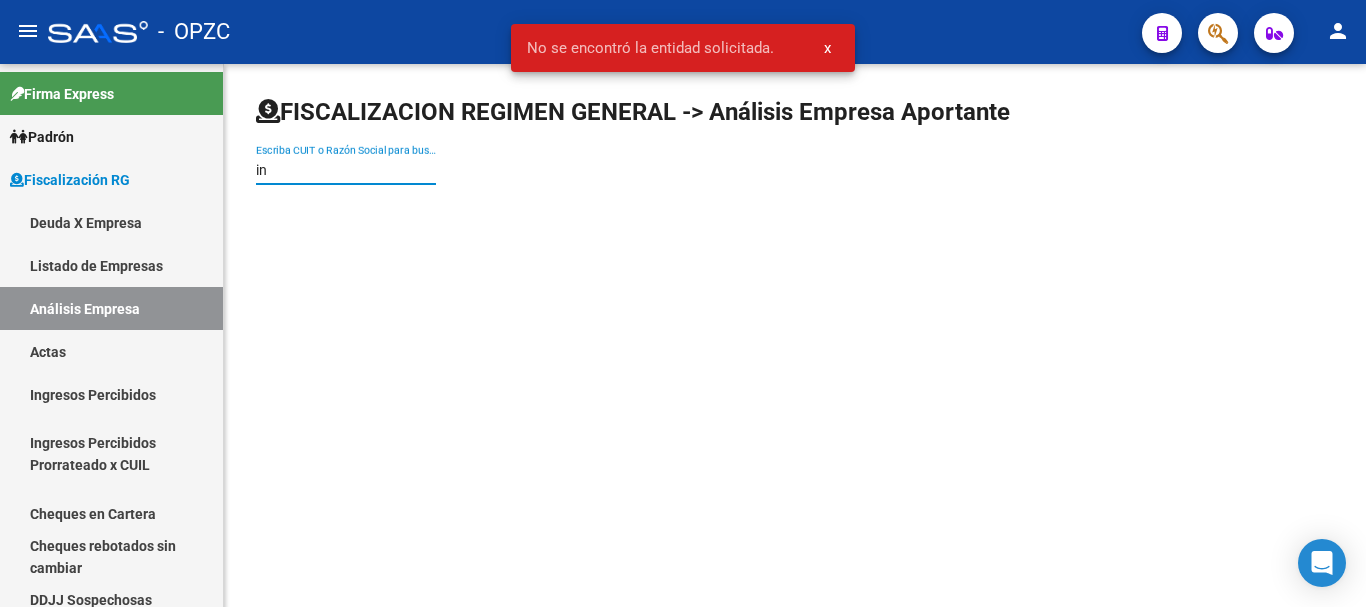 type on "i" 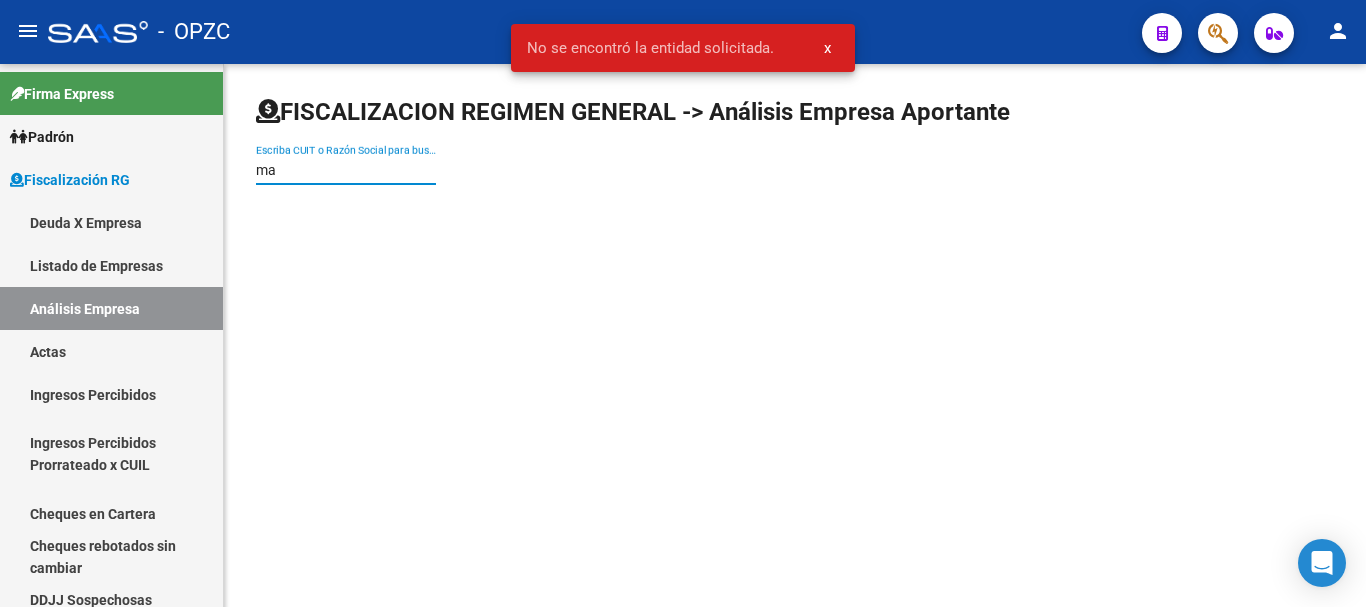 type on "m" 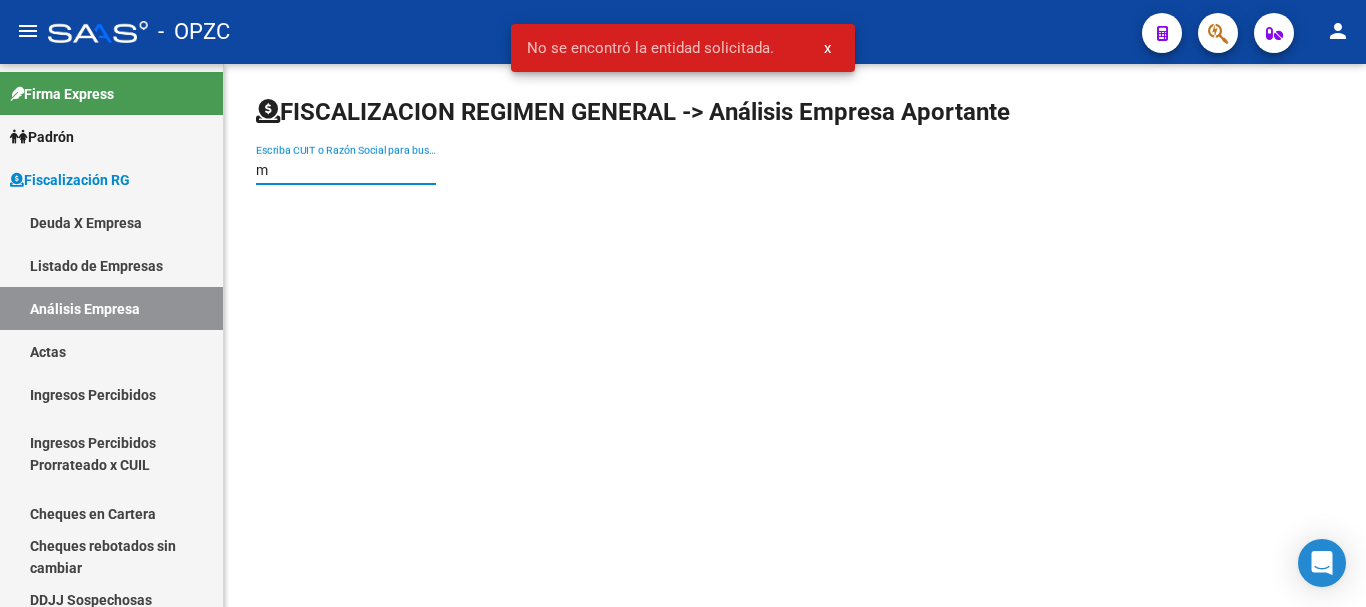 type 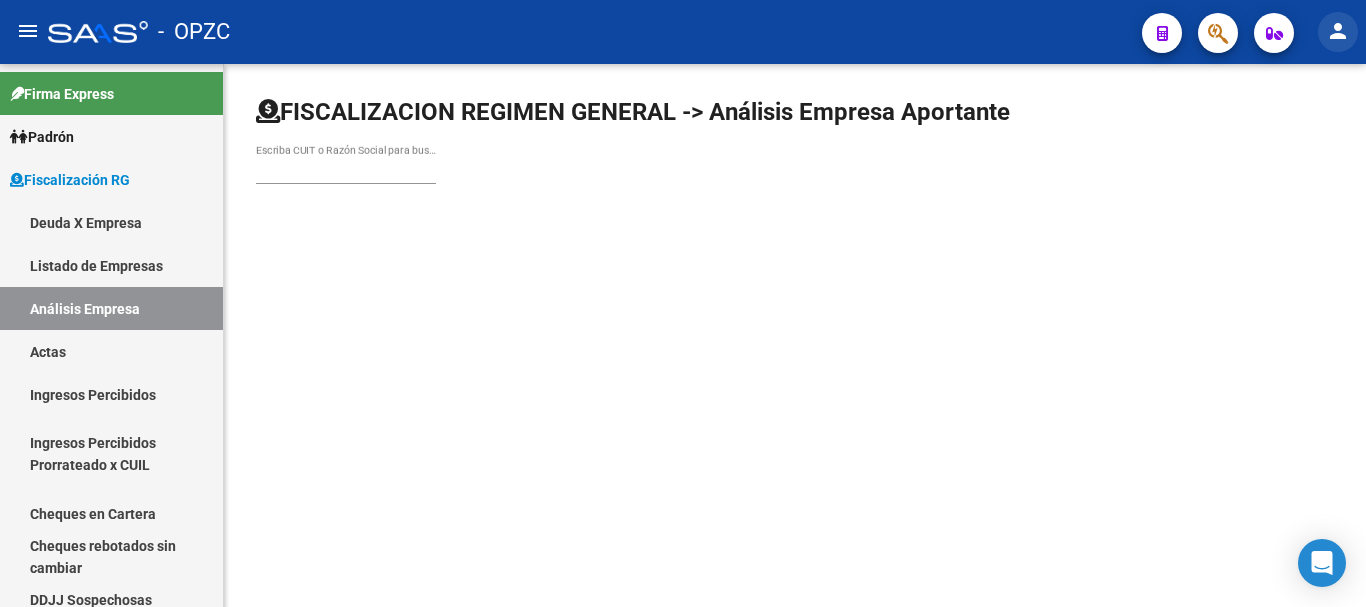 click on "person" 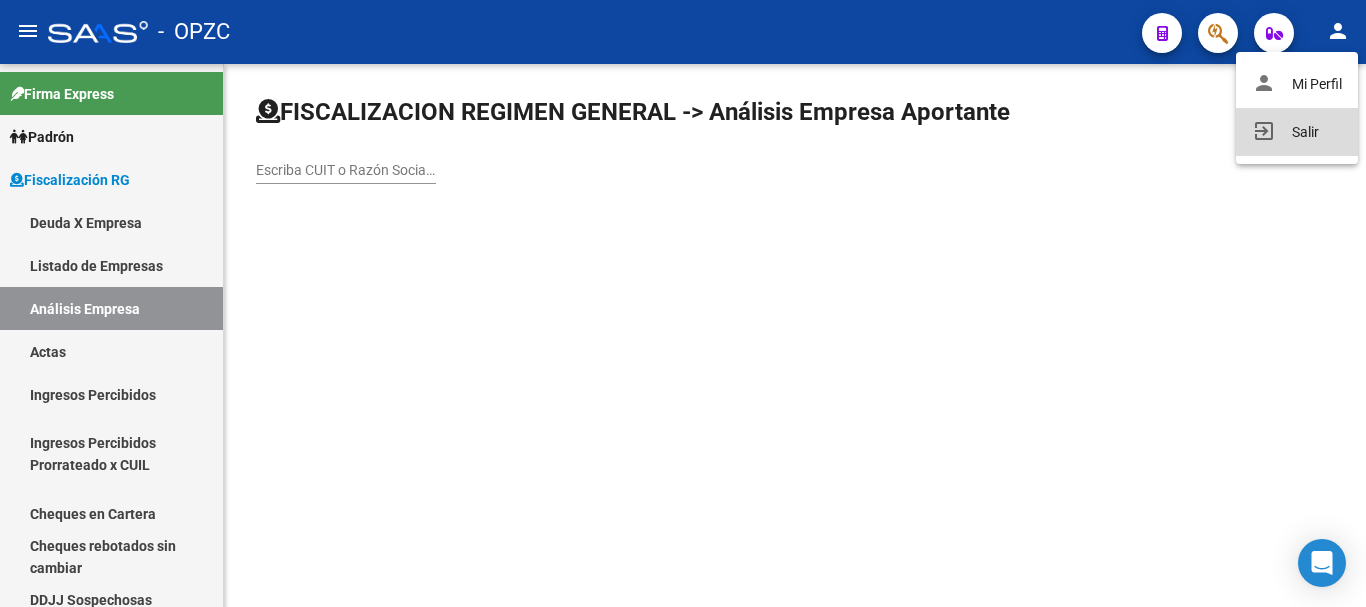 click on "exit_to_app  Salir" at bounding box center (1297, 132) 